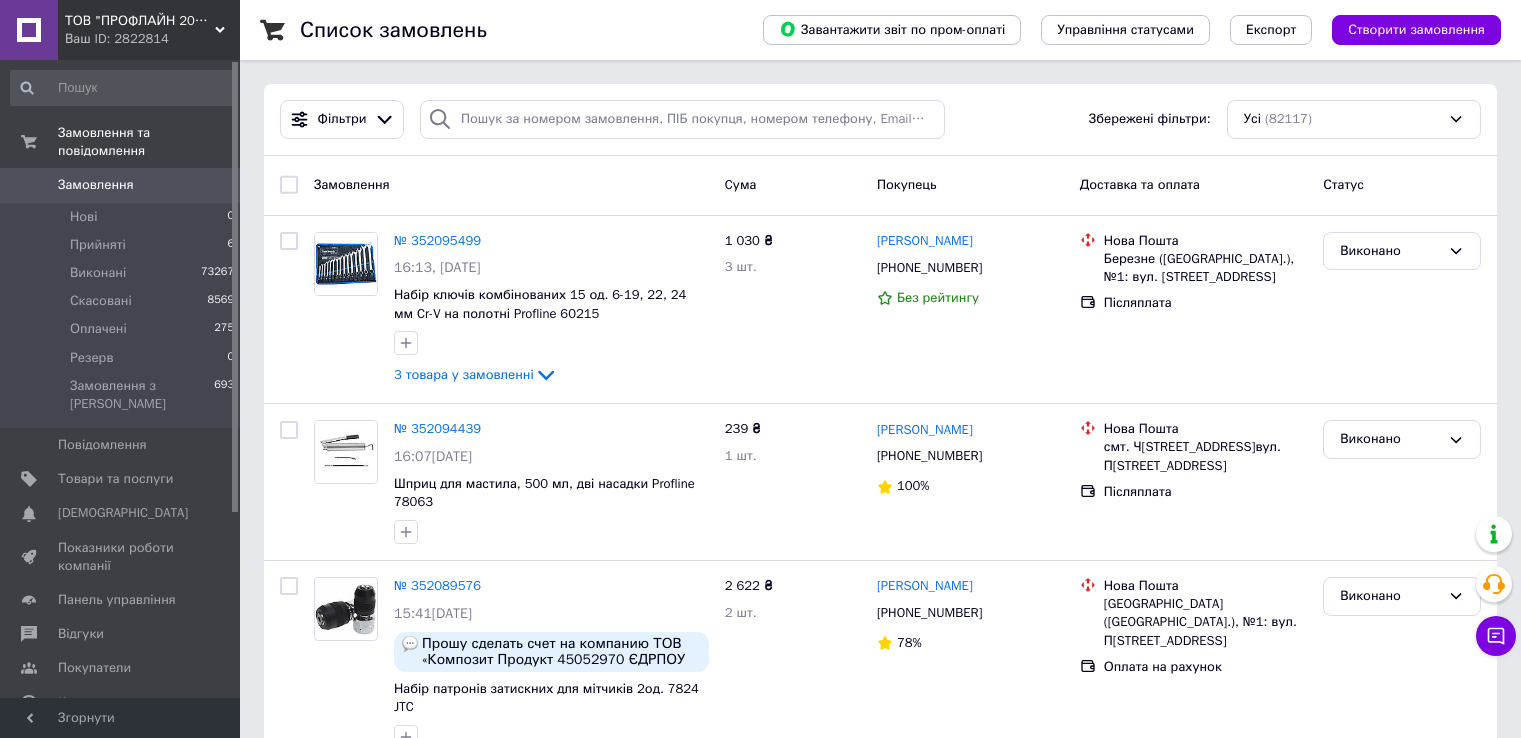 scroll, scrollTop: 0, scrollLeft: 0, axis: both 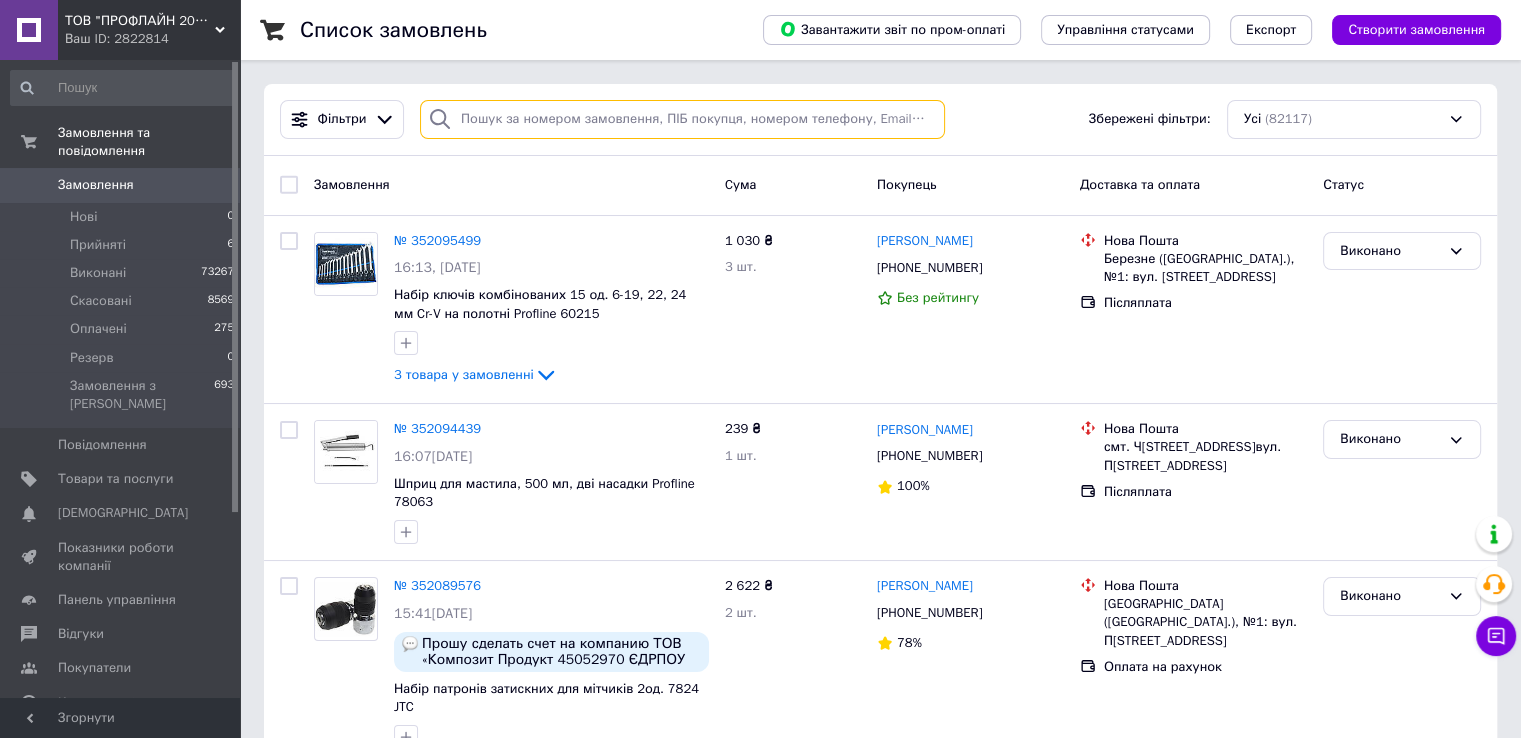 click at bounding box center (682, 119) 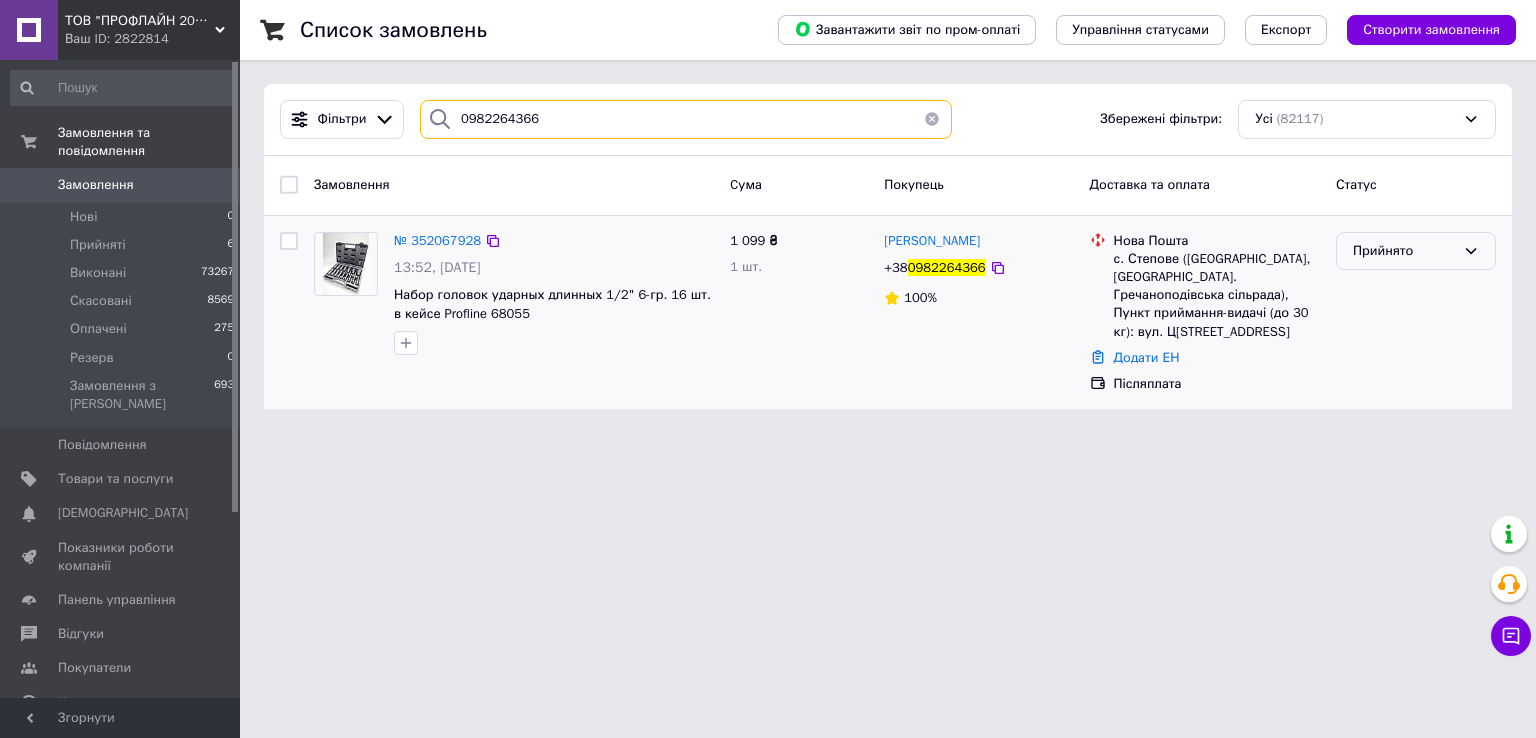 type on "0982264366" 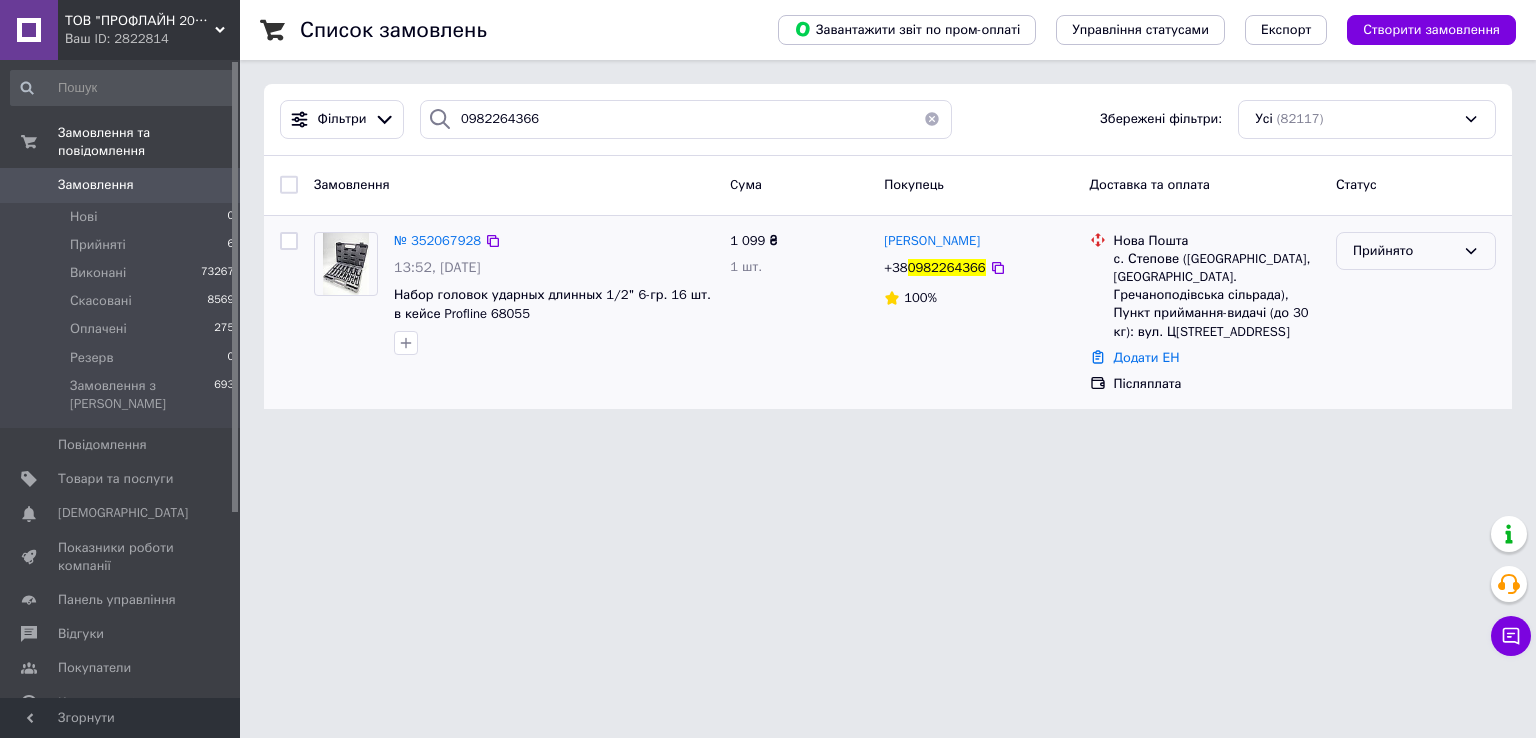 click on "Прийнято" at bounding box center (1404, 251) 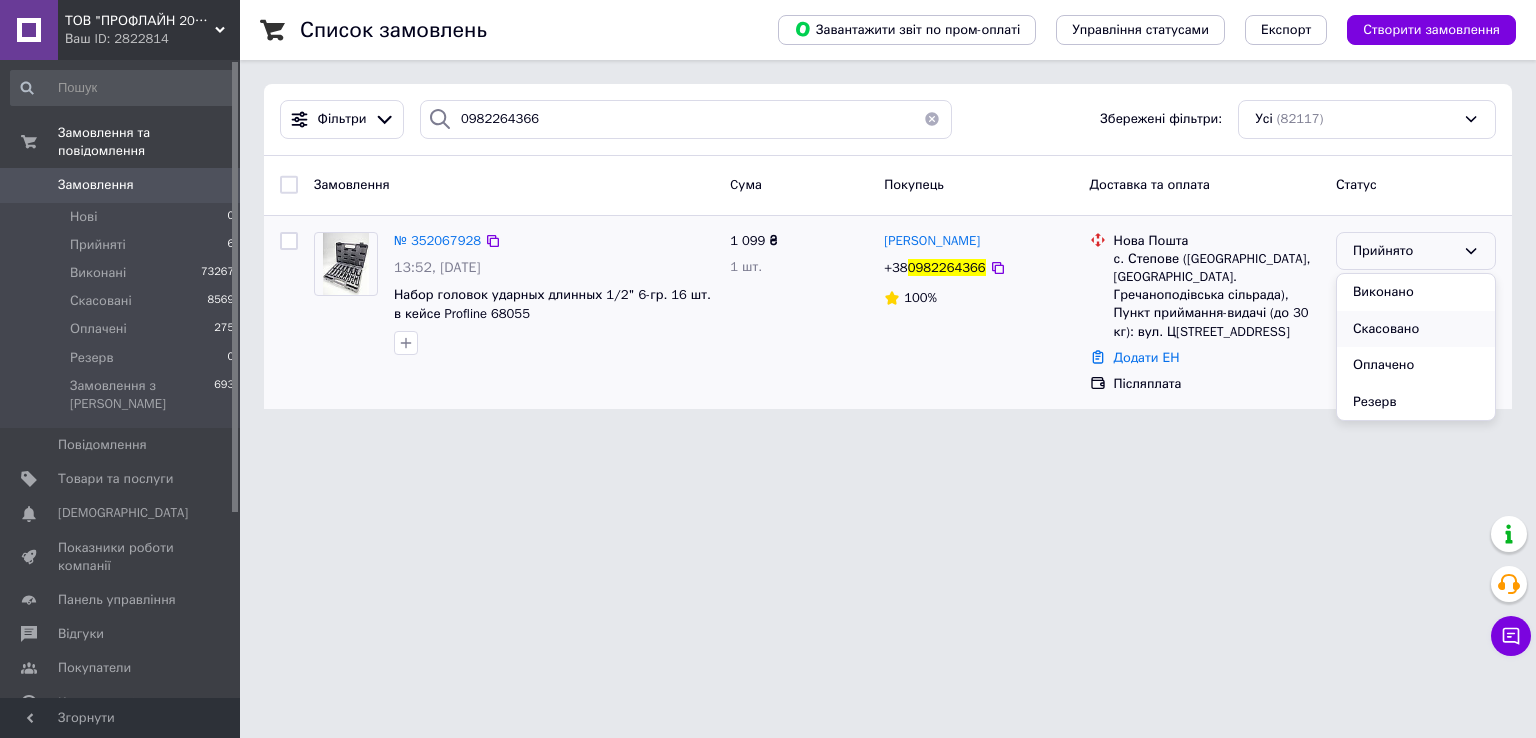 click on "Скасовано" at bounding box center [1416, 329] 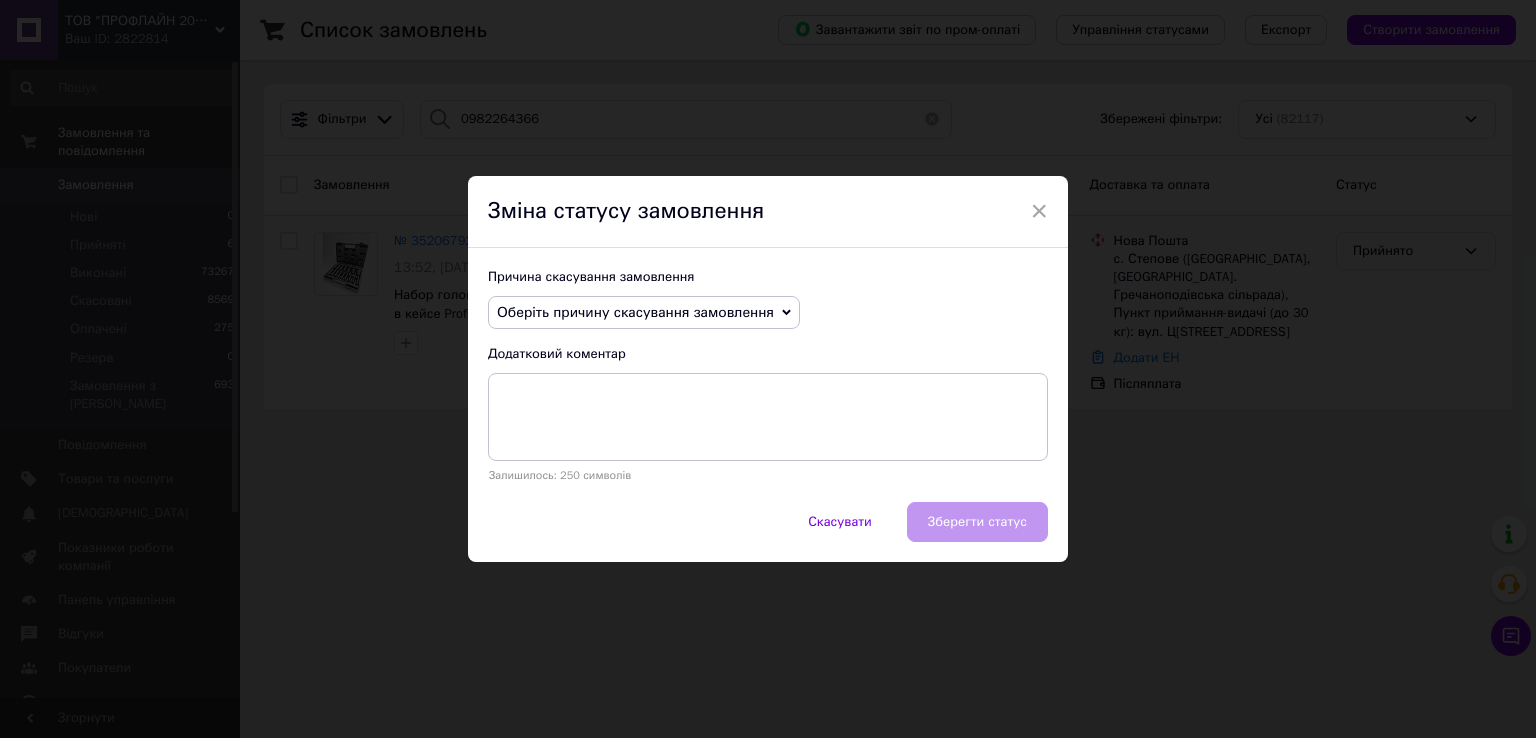 click on "Оберіть причину скасування замовлення" at bounding box center (635, 312) 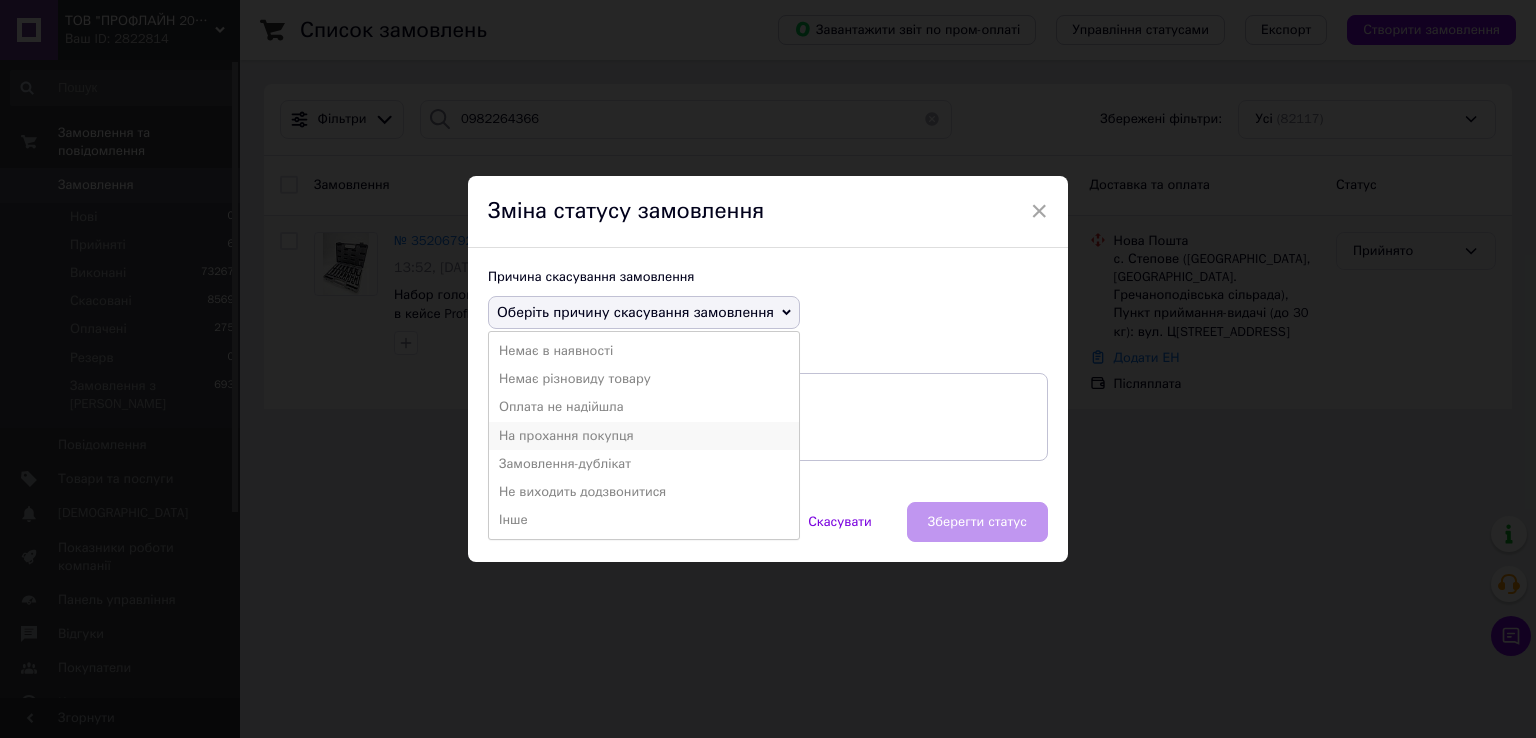 click on "На прохання покупця" at bounding box center (644, 436) 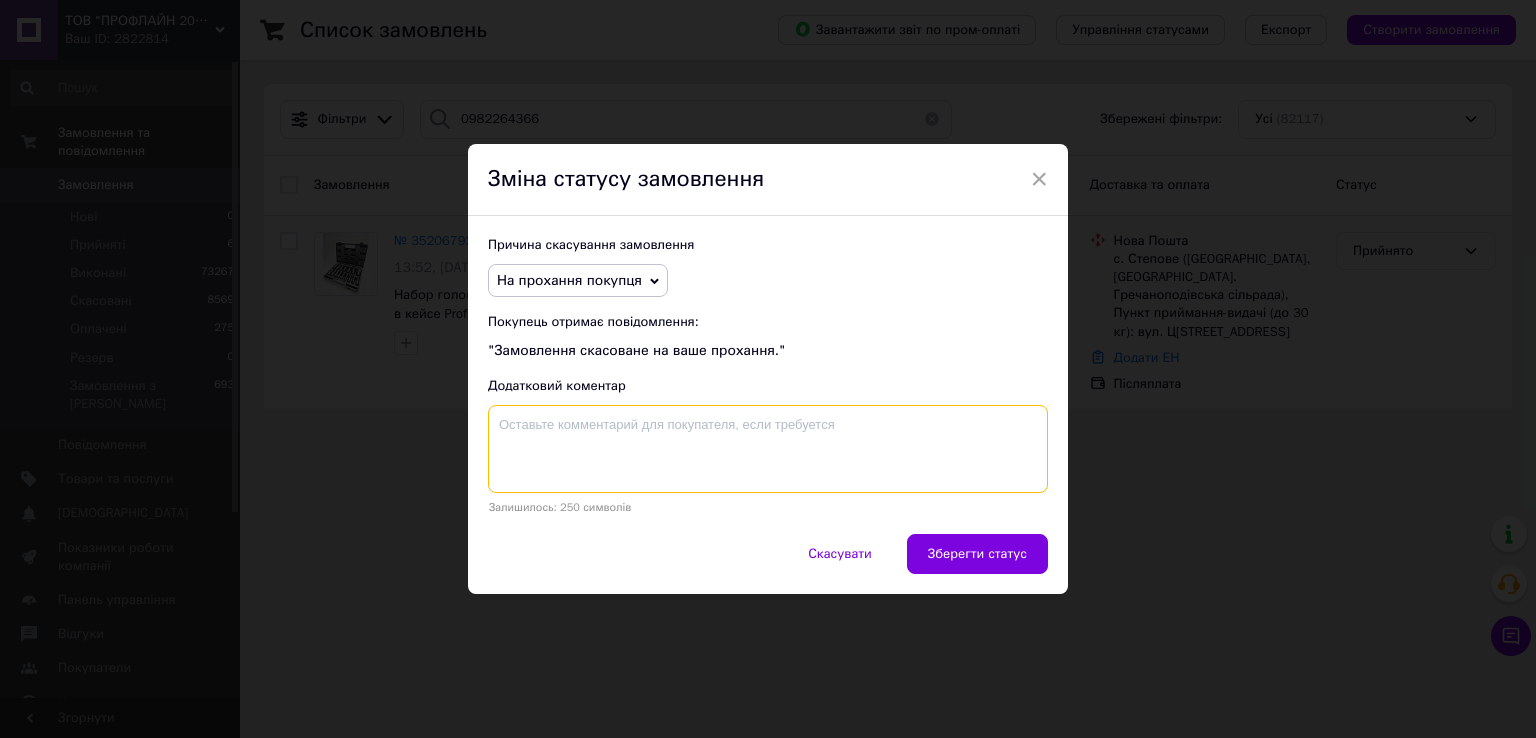 click at bounding box center [768, 449] 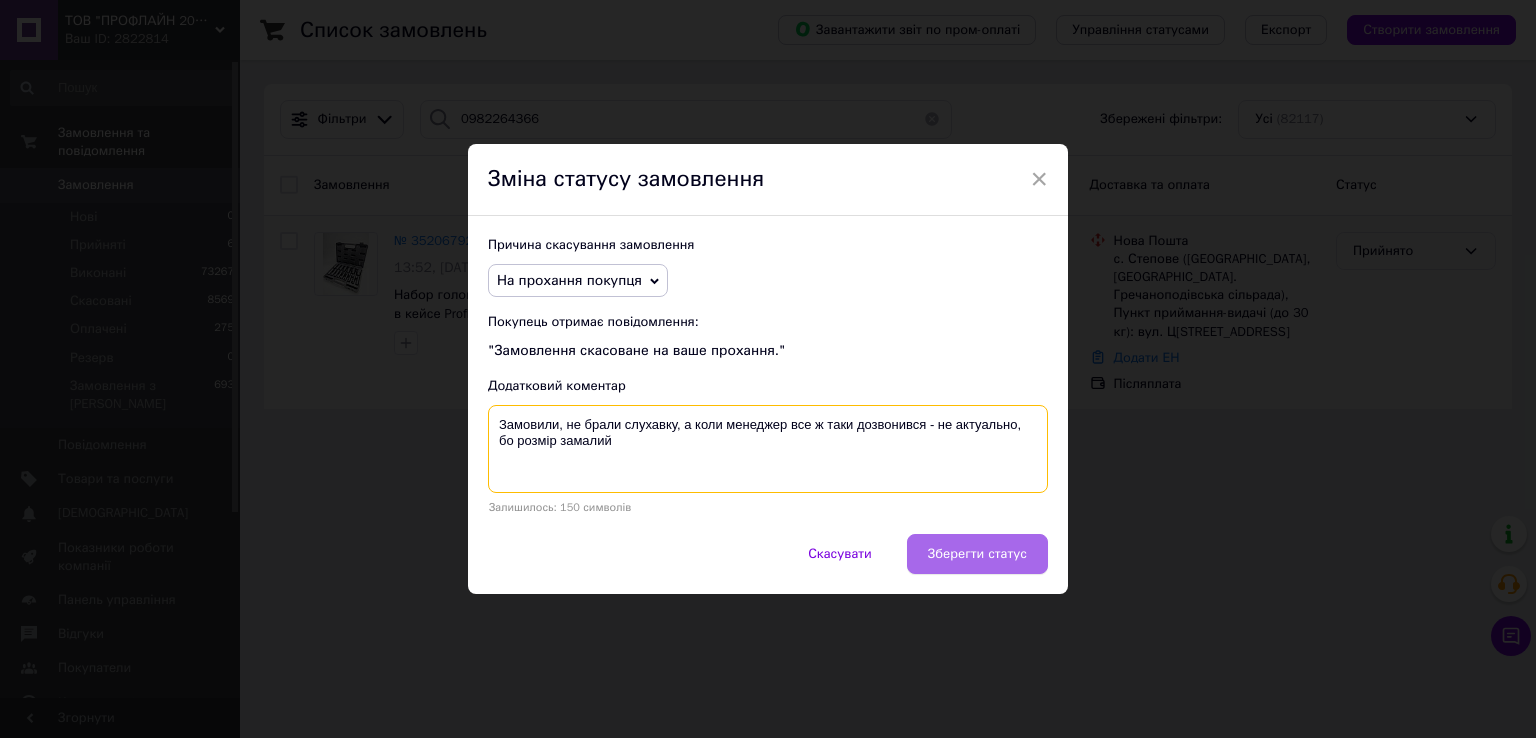 type on "Замовили, не брали слухавку, а коли менеджер все ж таки дозвонився - не актуально, бо розмір замалий" 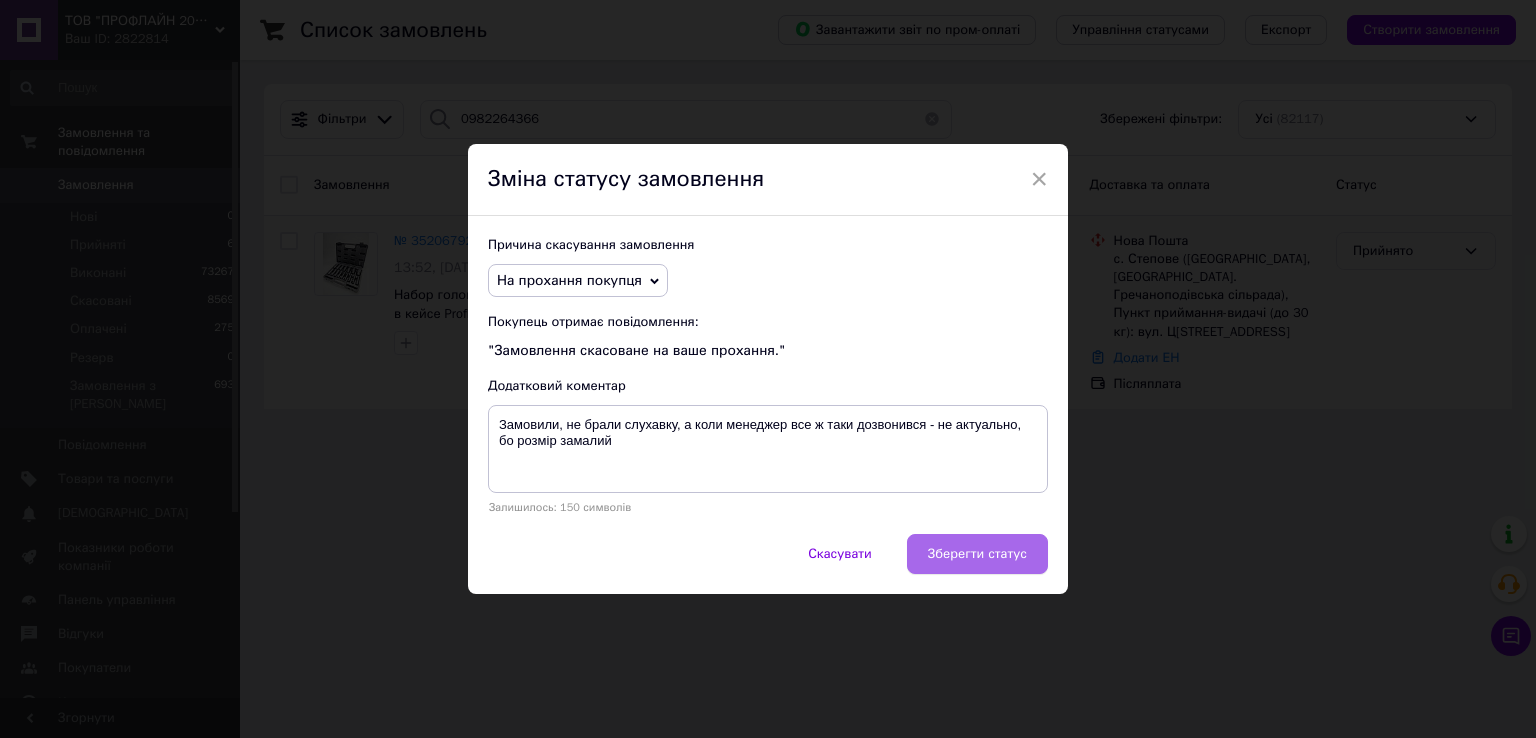 click on "Зберегти статус" at bounding box center (977, 554) 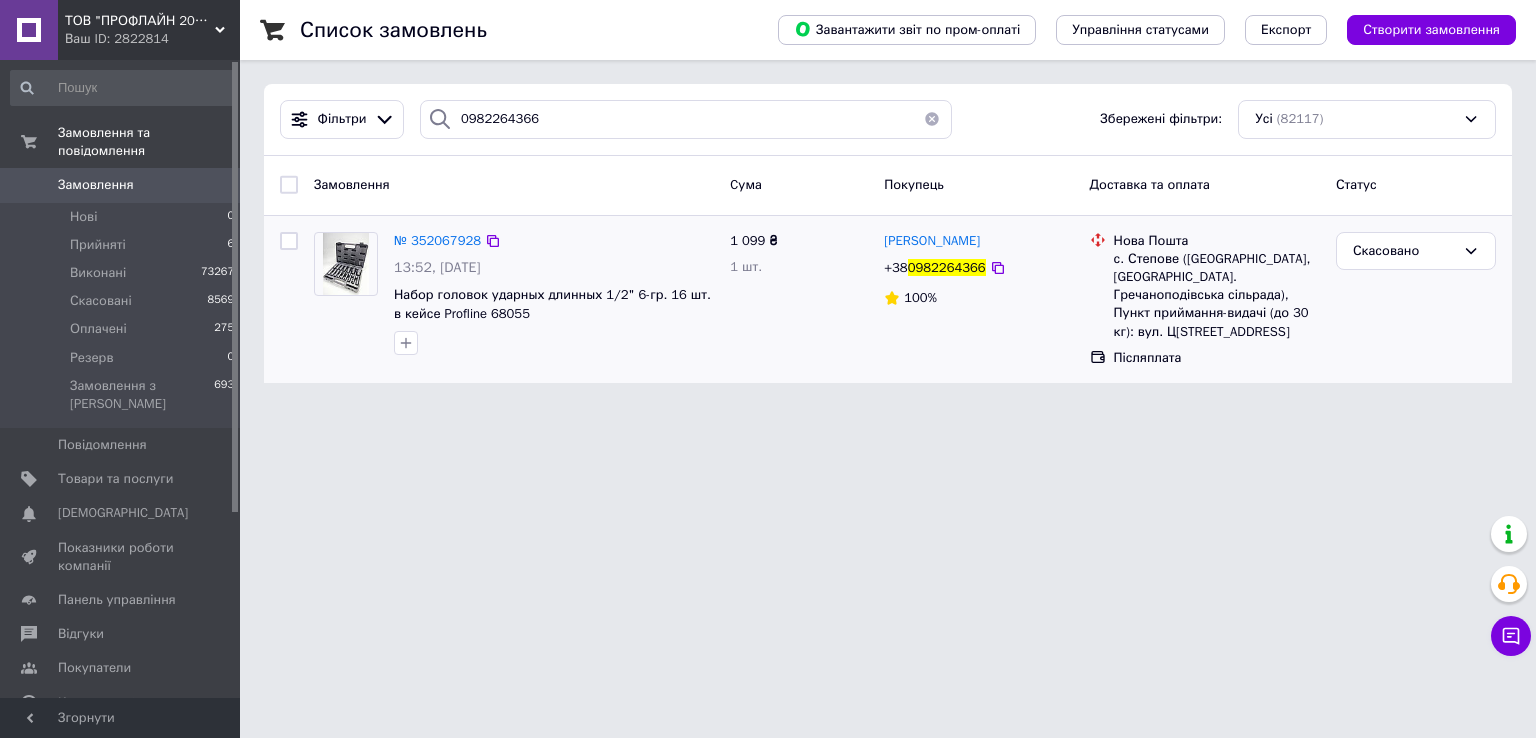 click on "Замовлення" at bounding box center [96, 185] 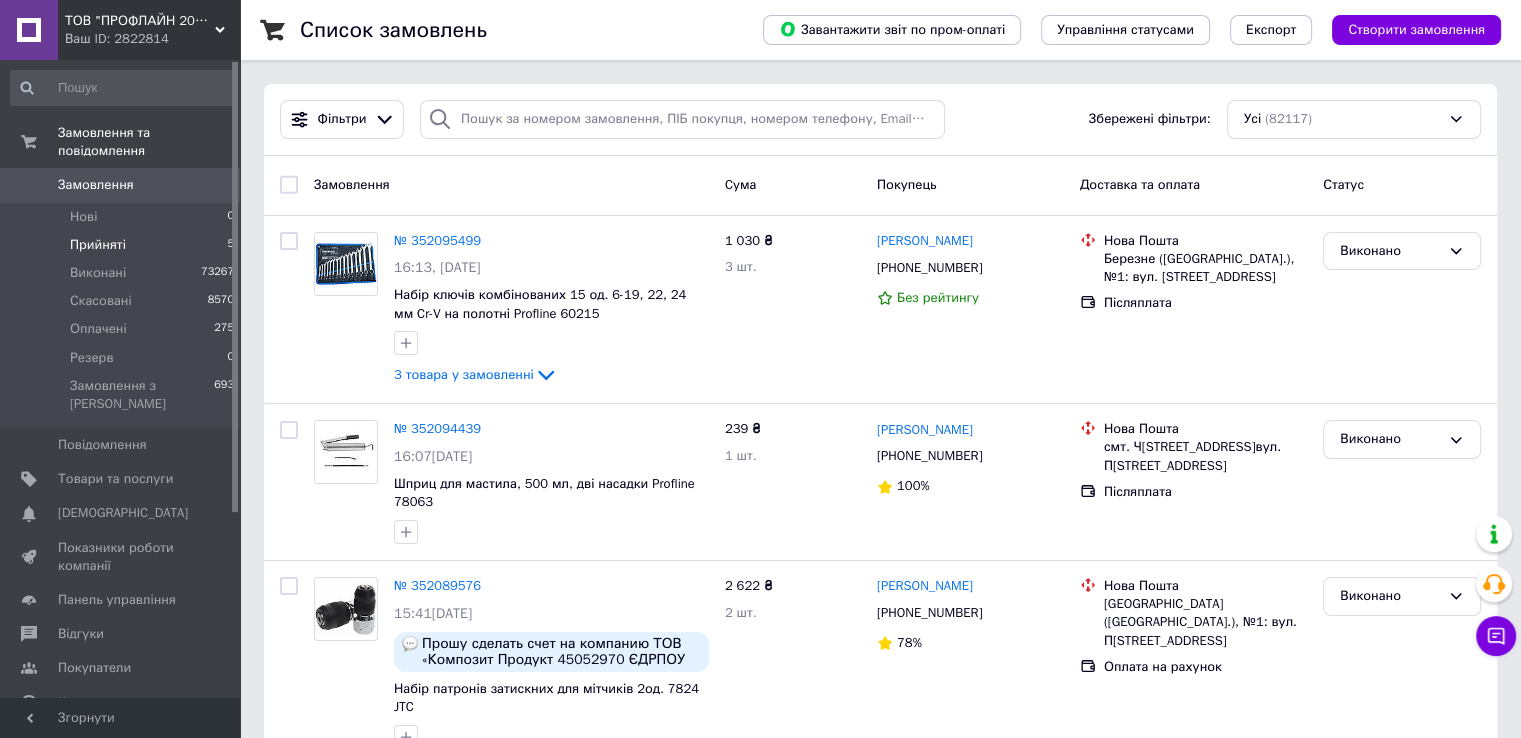 click on "Прийняті 5" at bounding box center [123, 245] 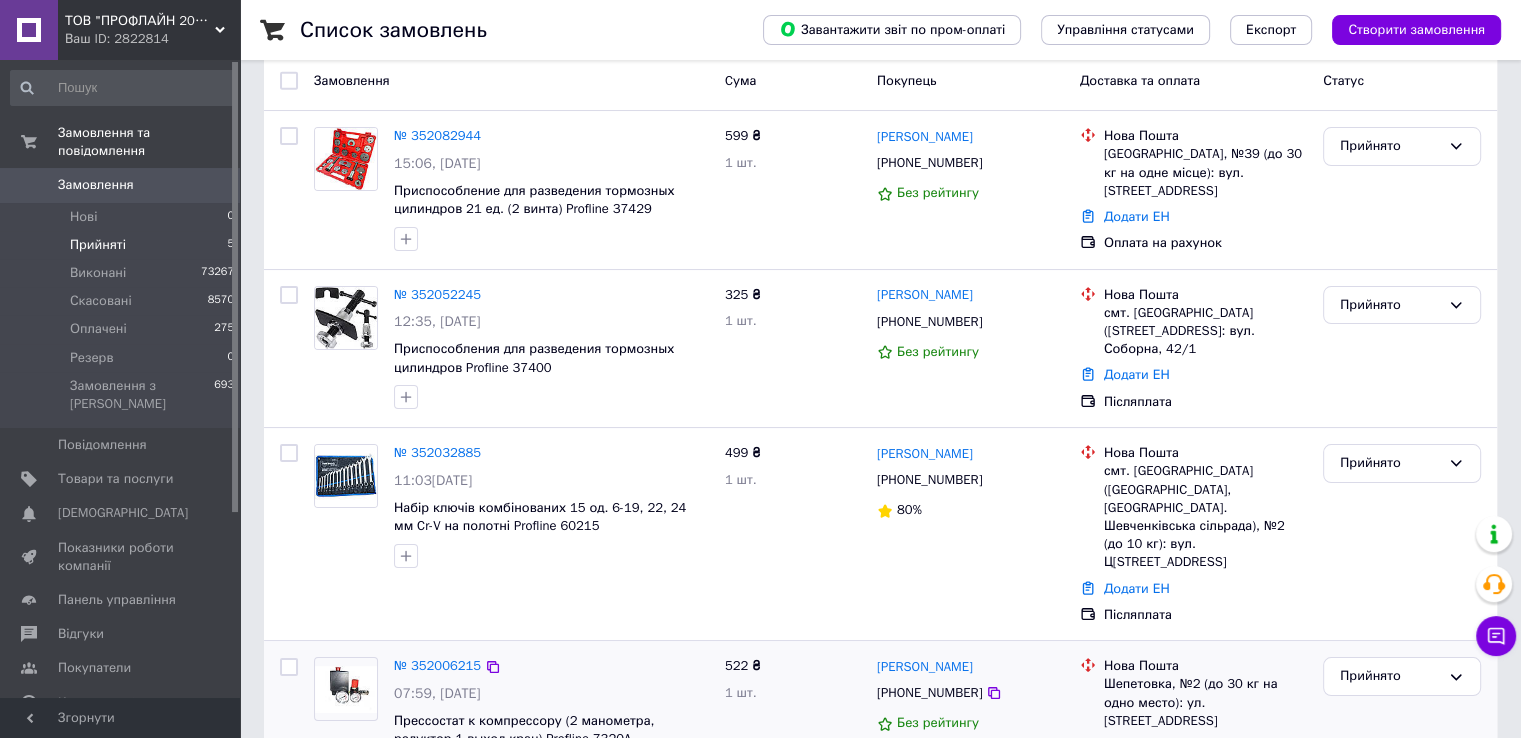 scroll, scrollTop: 394, scrollLeft: 0, axis: vertical 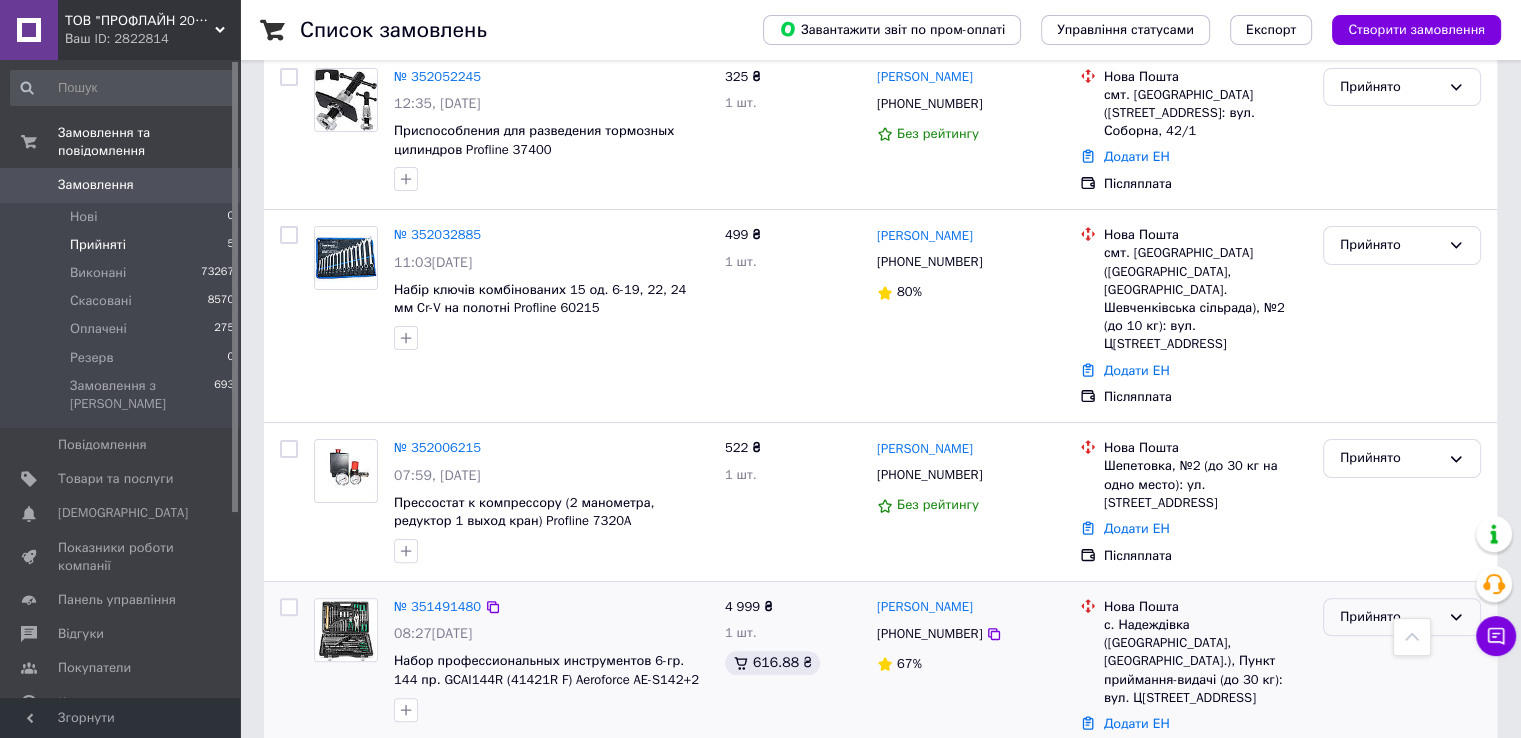 click on "Прийнято" at bounding box center (1390, 617) 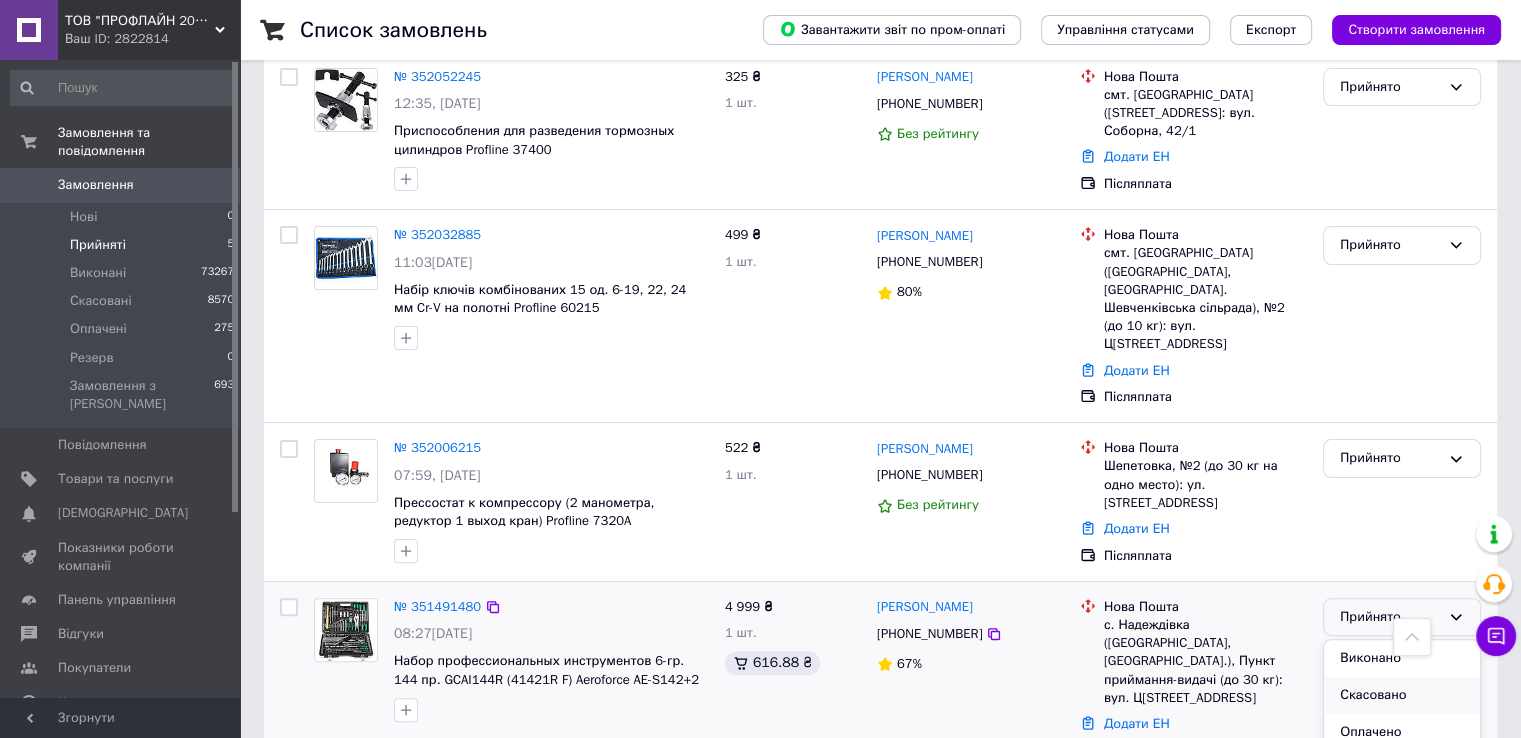 click on "Скасовано" at bounding box center [1402, 695] 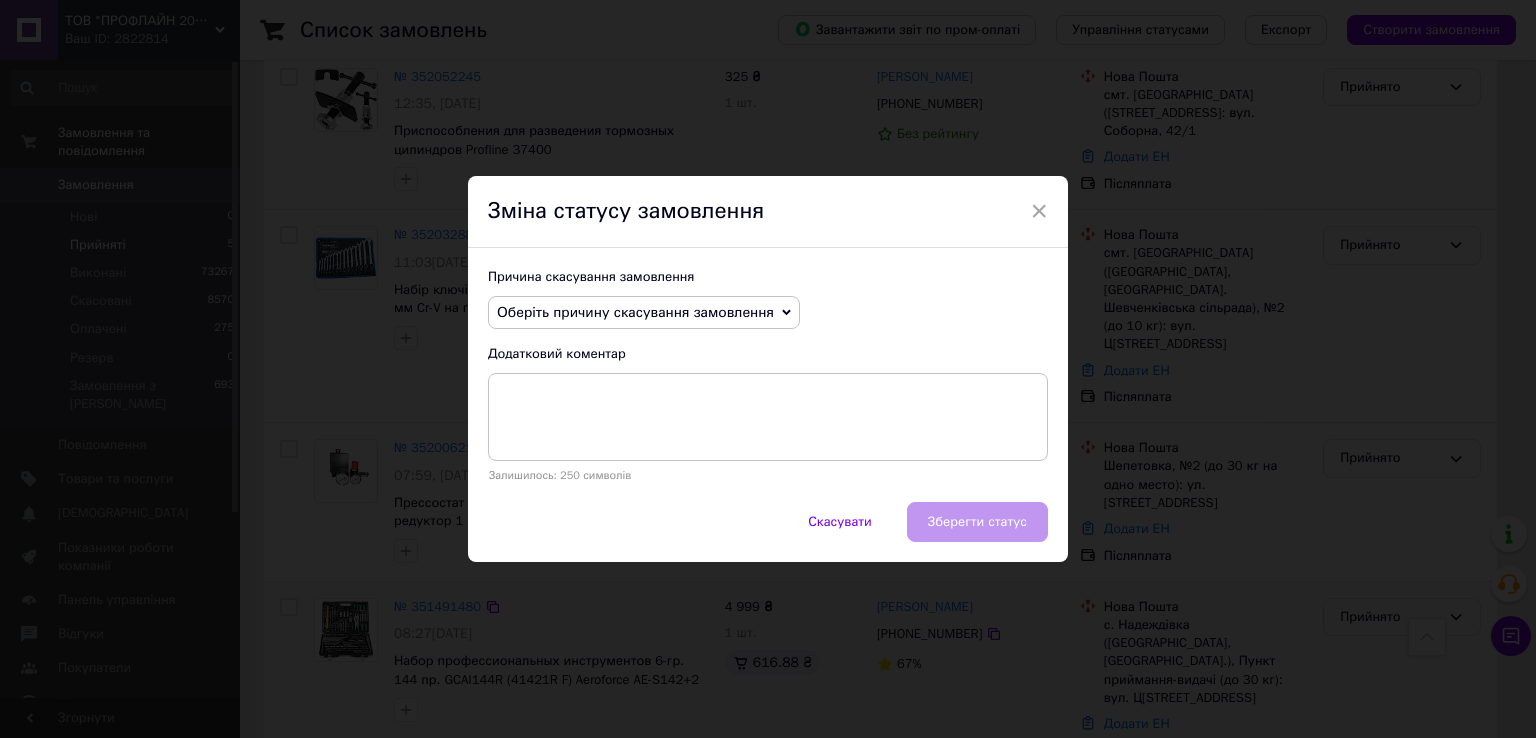 click on "Оберіть причину скасування замовлення" at bounding box center (635, 312) 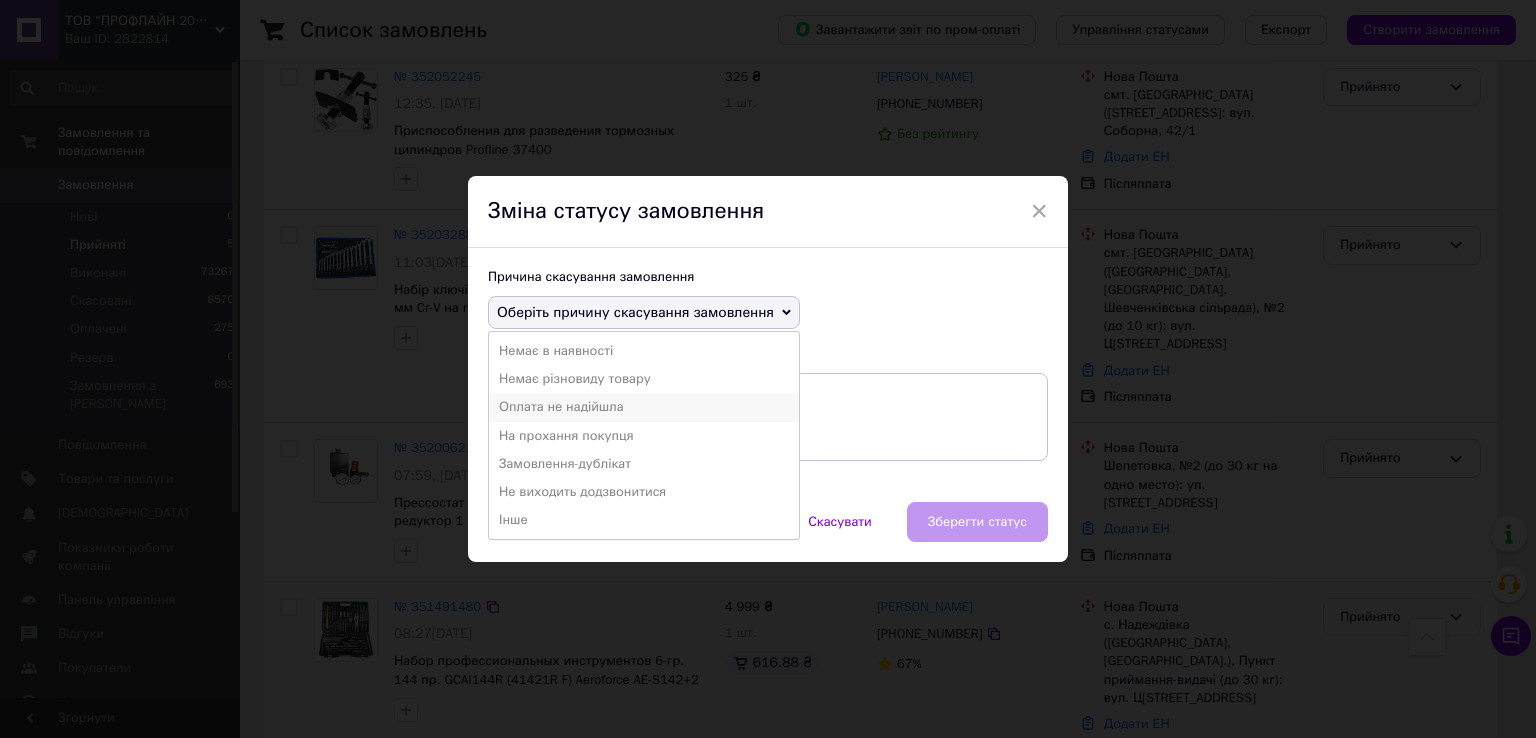click on "Оплата не надійшла" at bounding box center [644, 407] 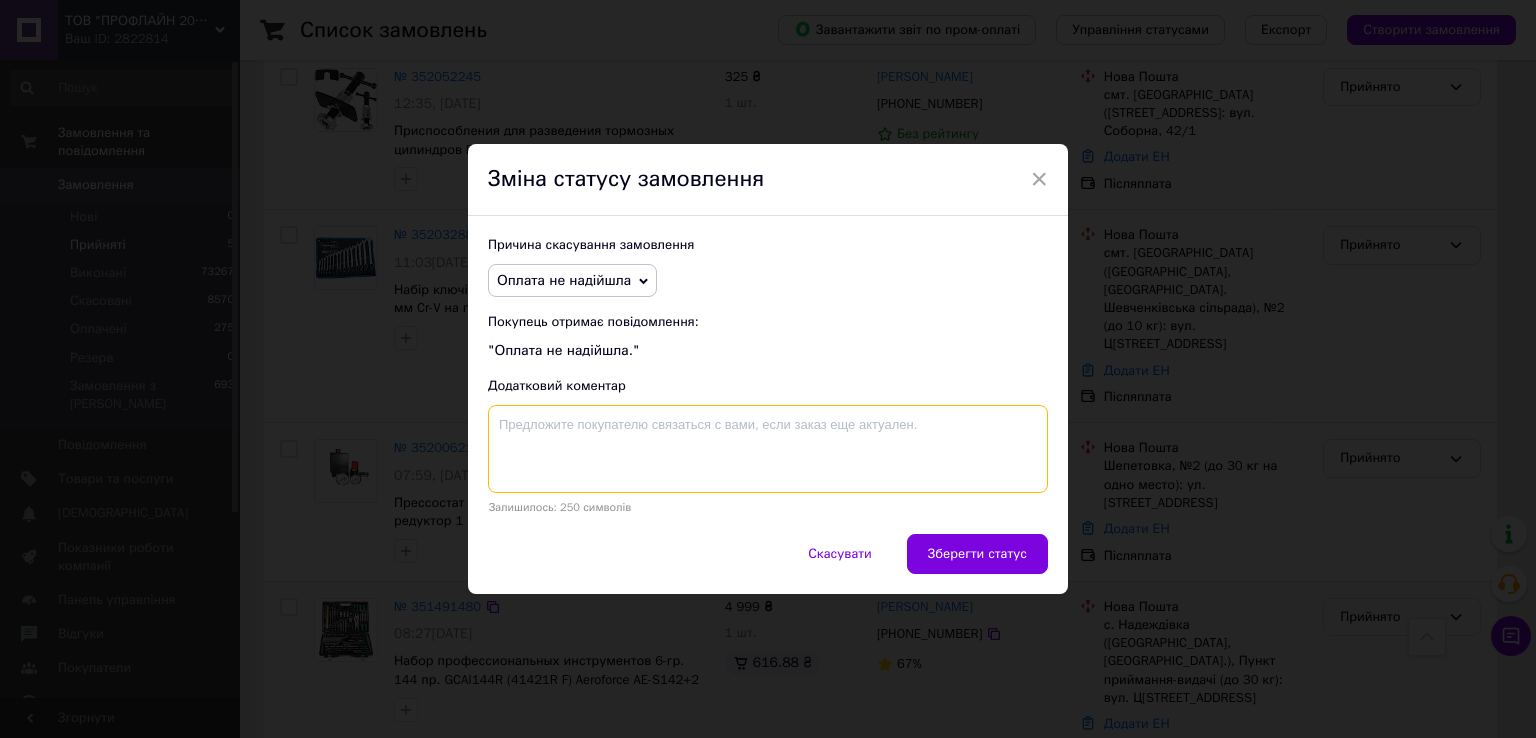 click at bounding box center [768, 449] 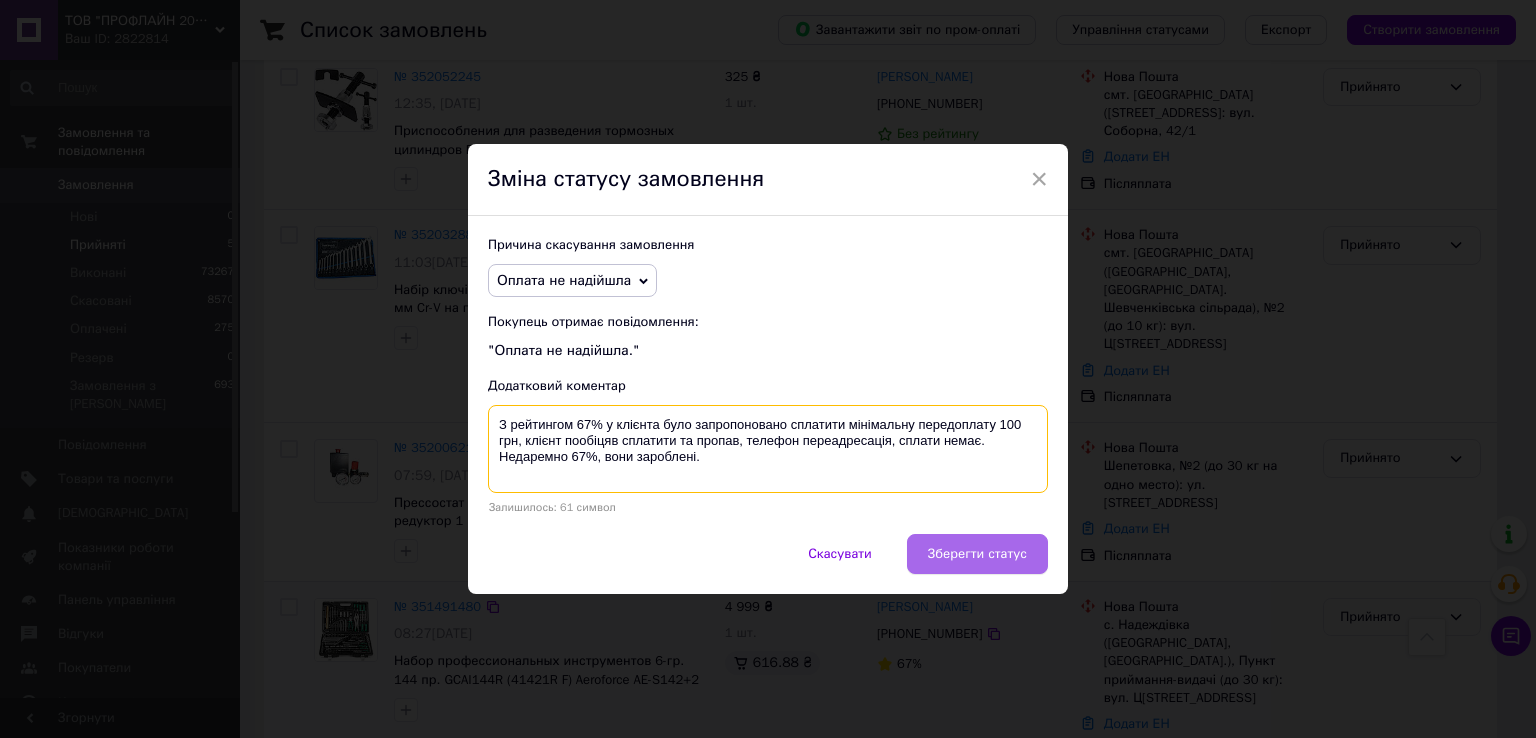 type on "З рейтингом 67% у клієнта було запропоновано сплатити мінімальну передоплату 100 грн, клієнт пообіцяв сплатити та пропав, телефон переадресація, сплати немає. Недаремно 67%, вони зароблені." 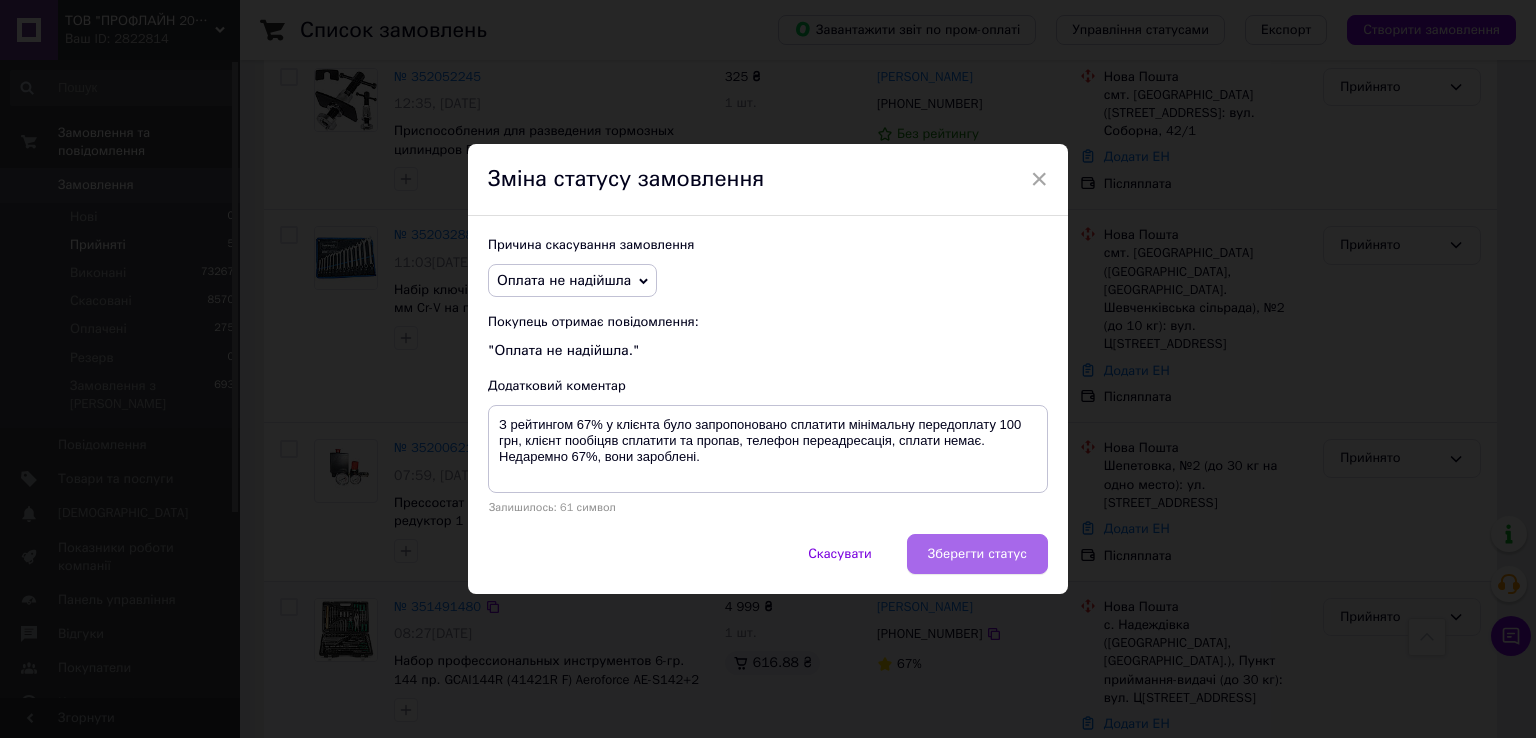 click on "Зберегти статус" at bounding box center (977, 554) 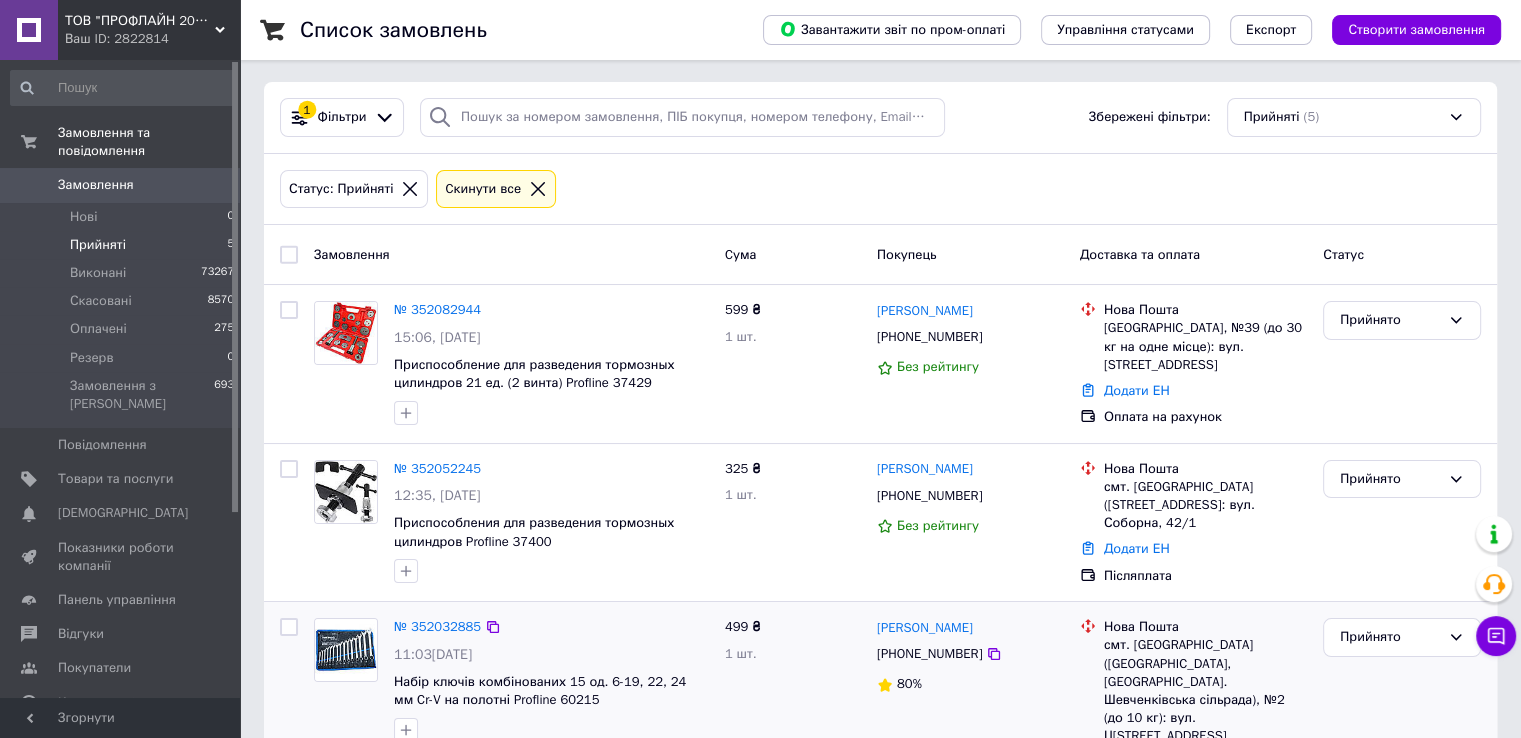 scroll, scrollTop: 0, scrollLeft: 0, axis: both 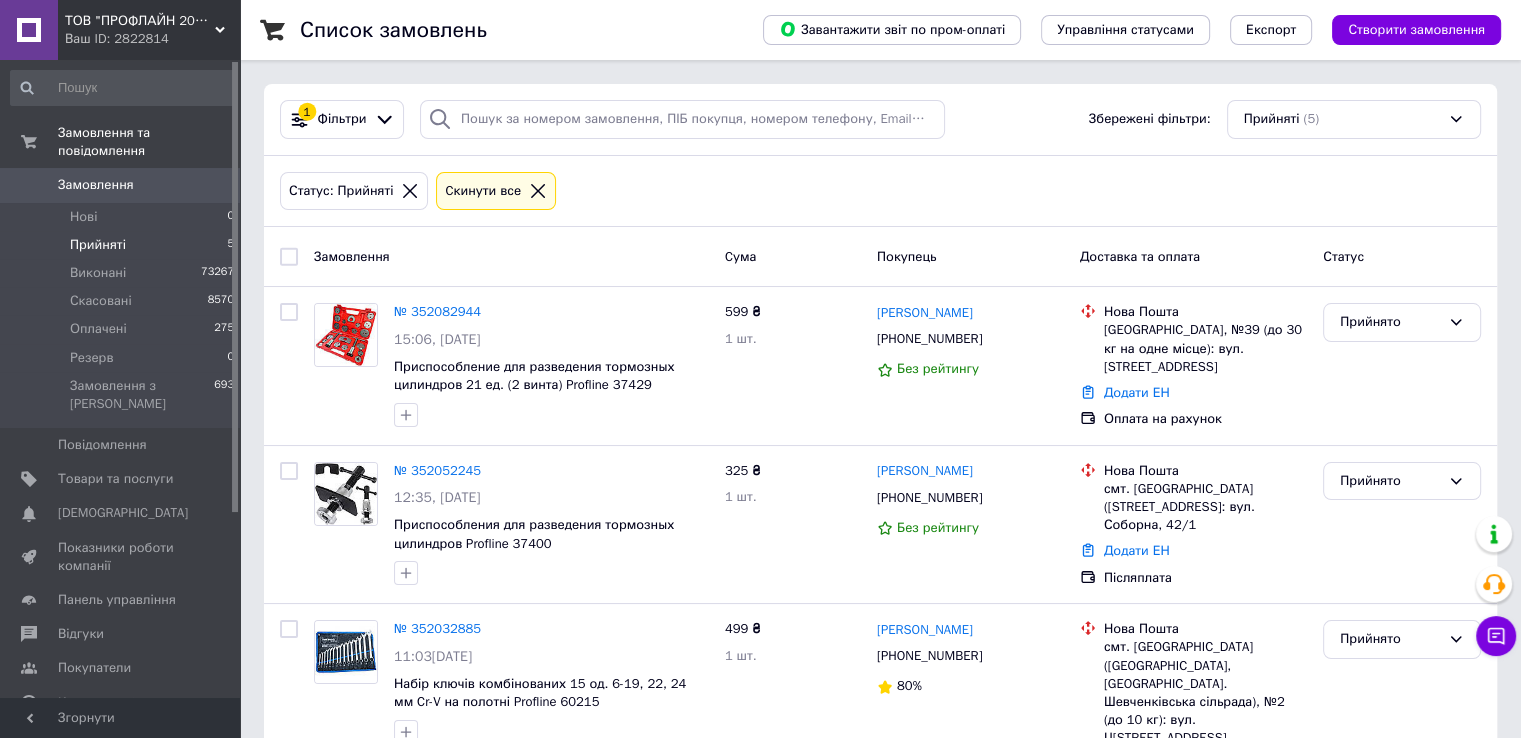 click on "0" at bounding box center [212, 185] 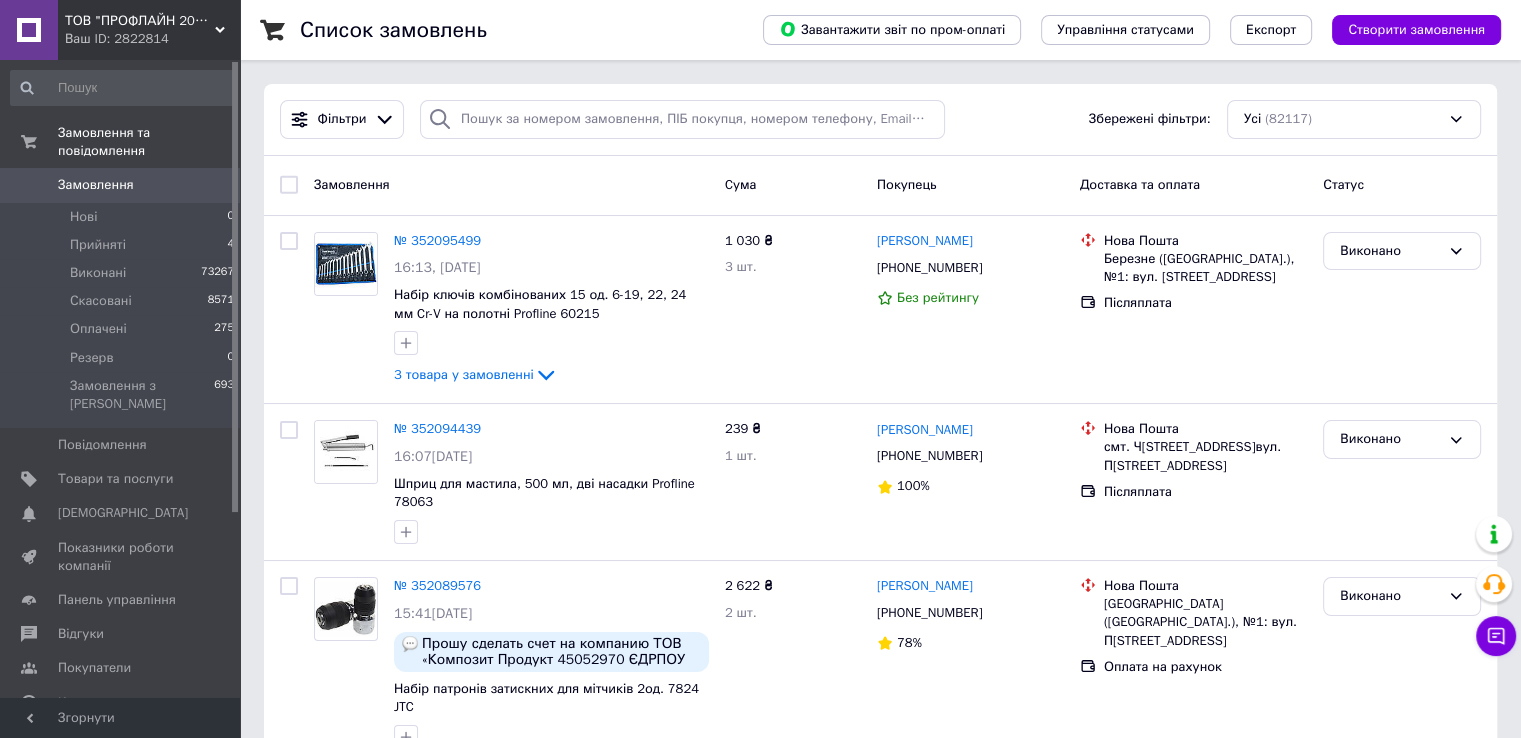 click on "Замовлення" at bounding box center [121, 185] 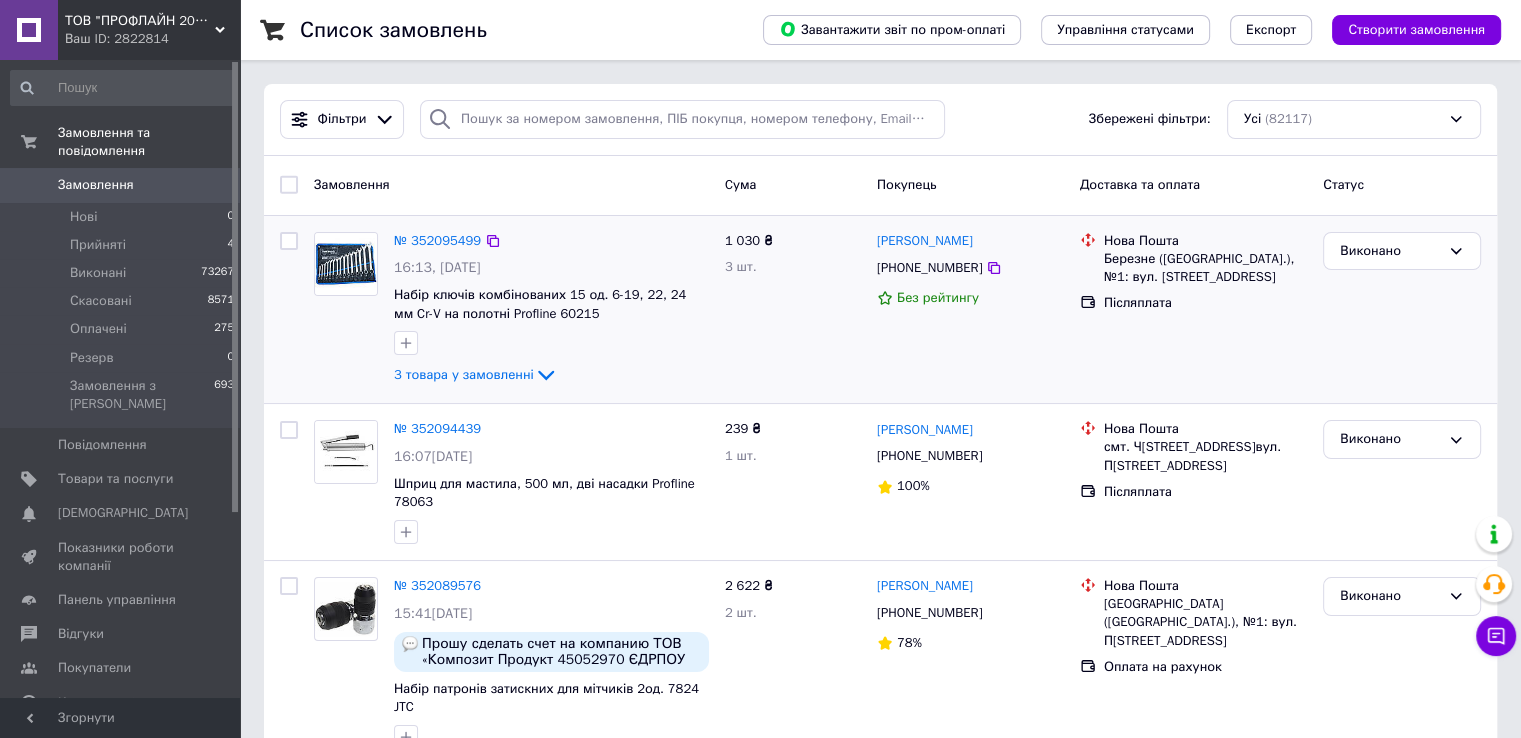 click on "1 030 ₴ 3 шт." at bounding box center (793, 310) 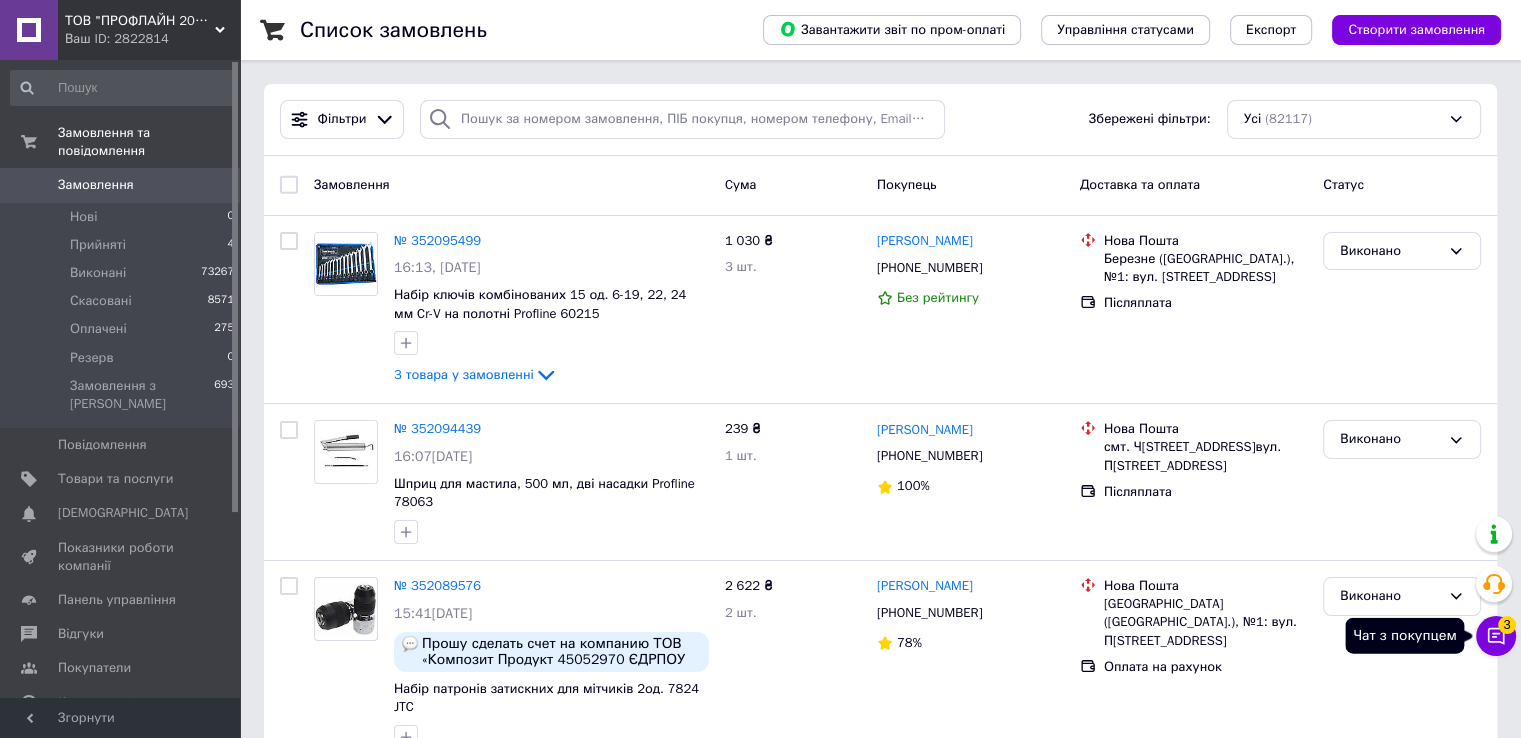 click 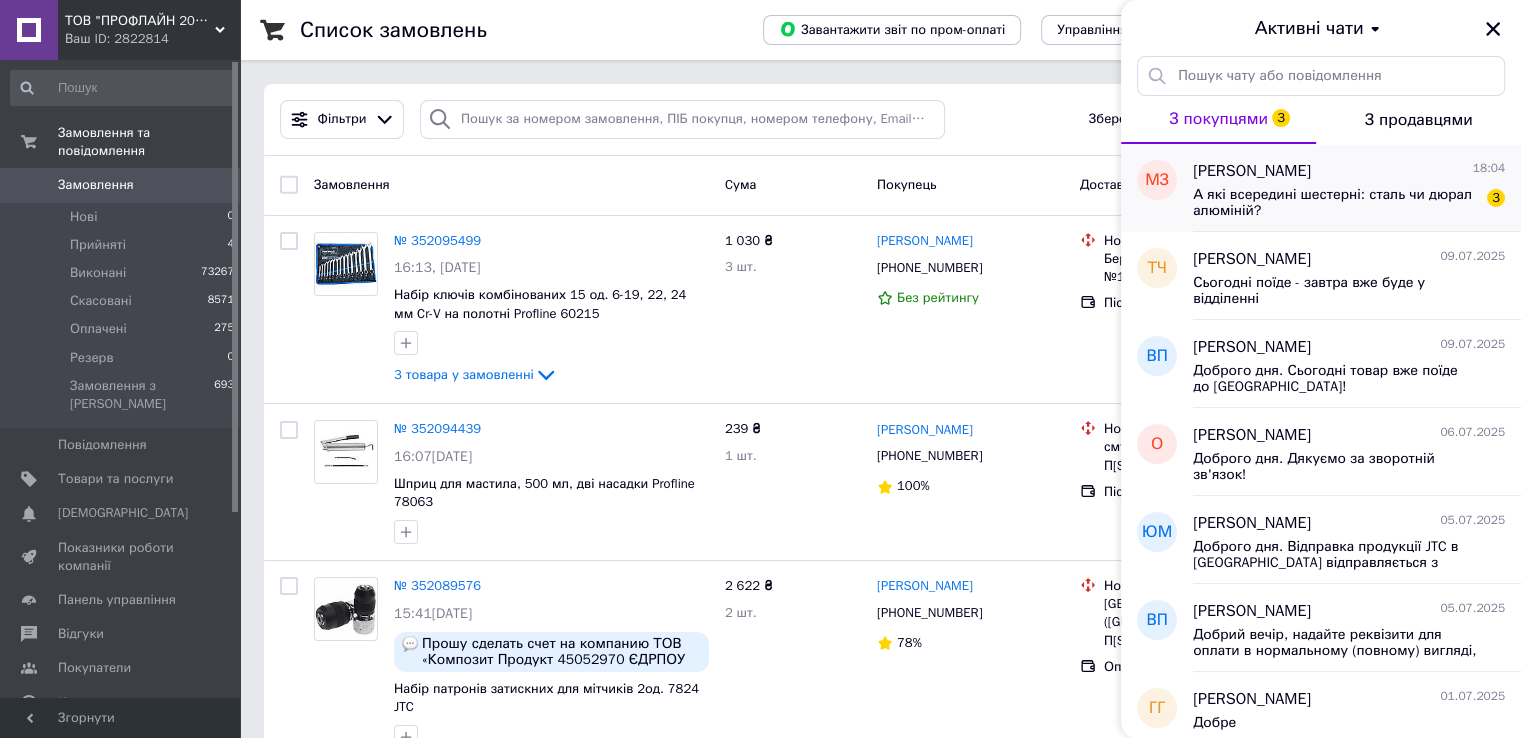 click on "[PERSON_NAME] 18:04 А які всередині шестерні: сталь чи дюрал алюміній? 3" at bounding box center [1357, 188] 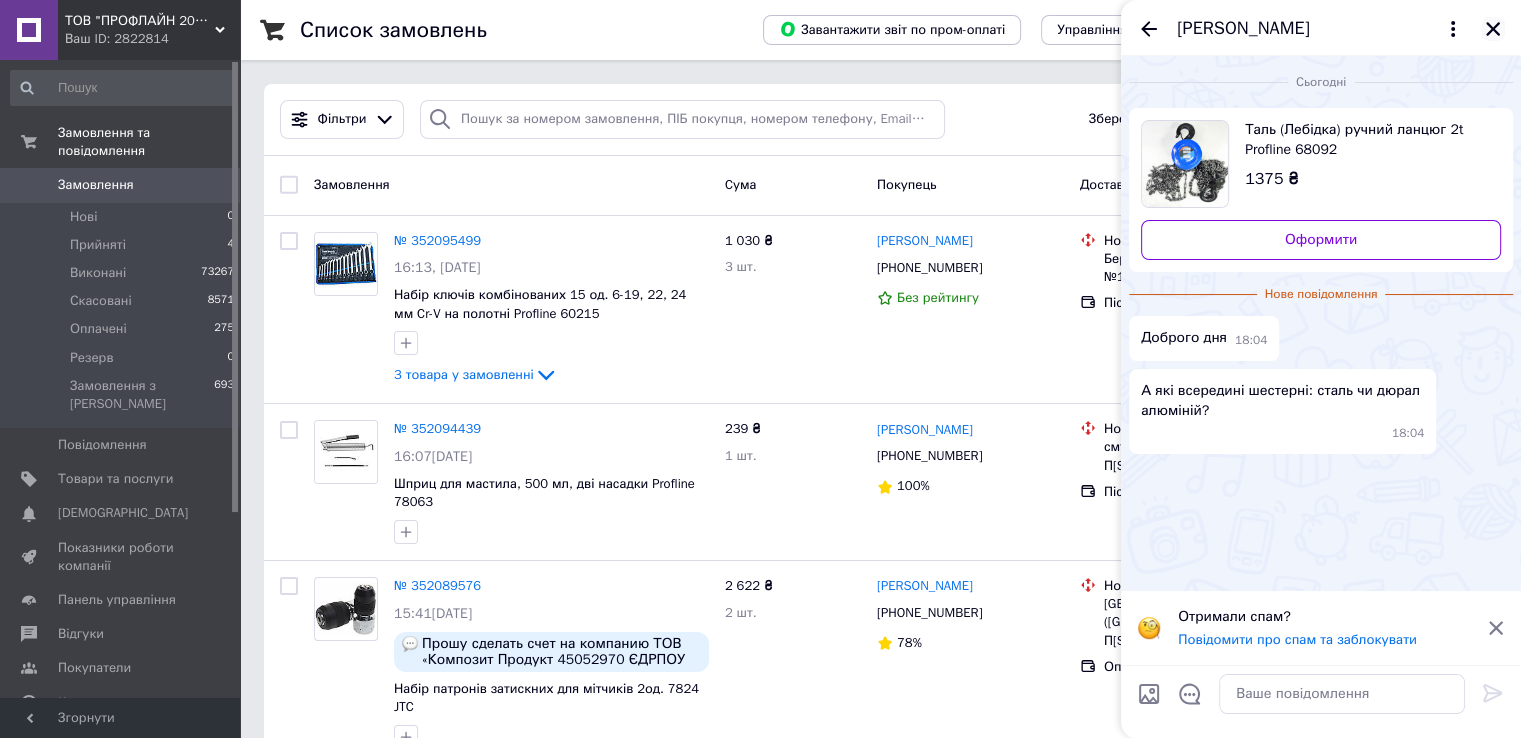 click 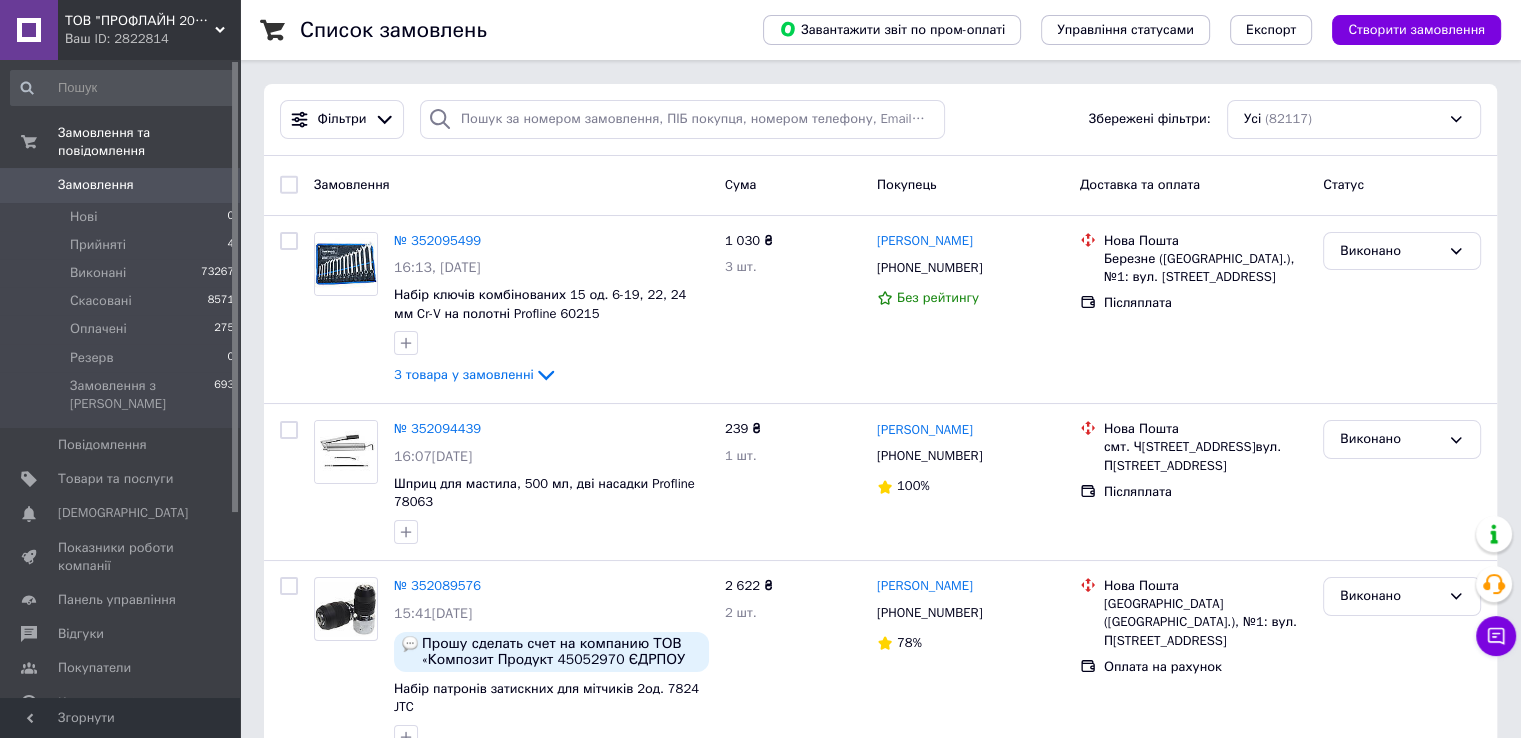 click on "Замовлення" at bounding box center (121, 185) 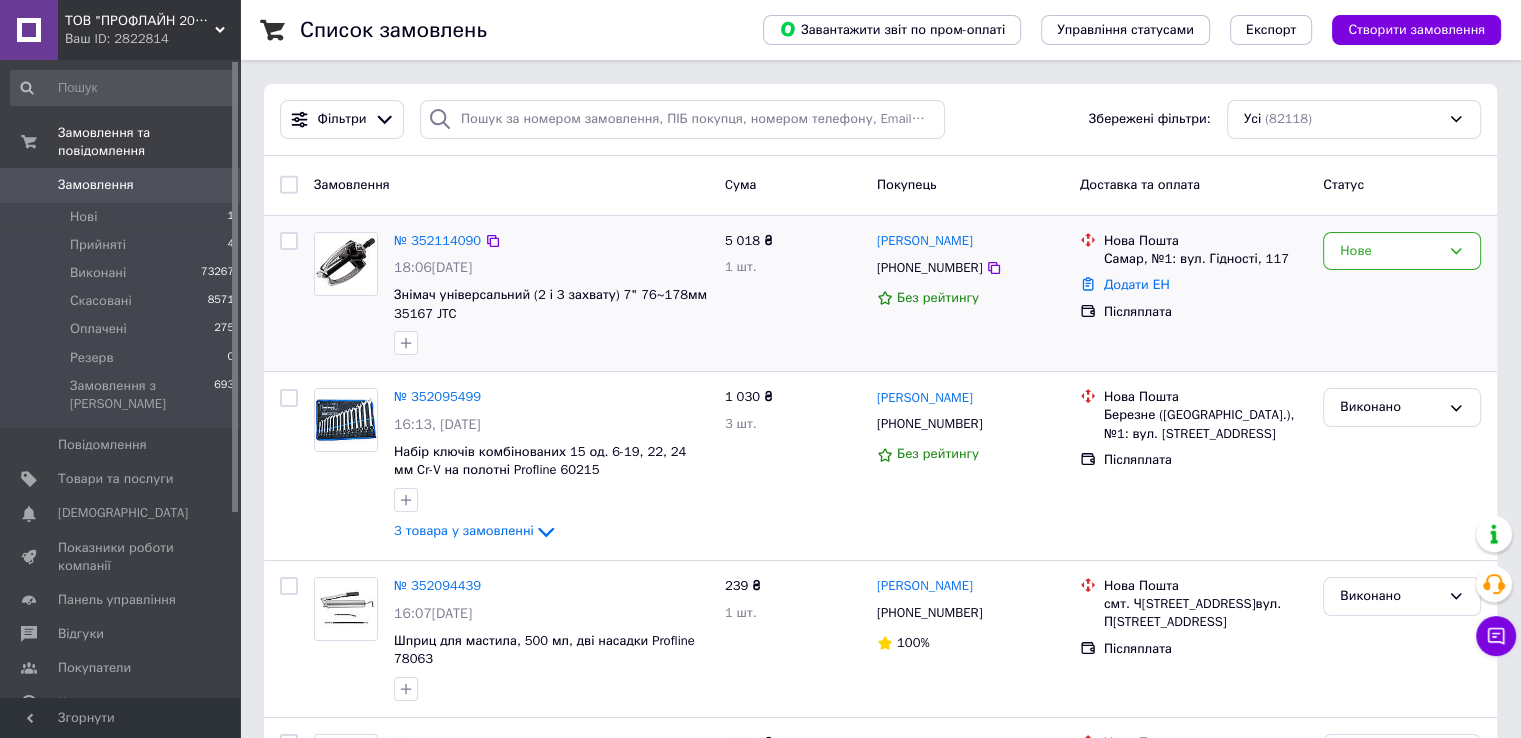 drag, startPoint x: 1360, startPoint y: 249, endPoint x: 1373, endPoint y: 270, distance: 24.698177 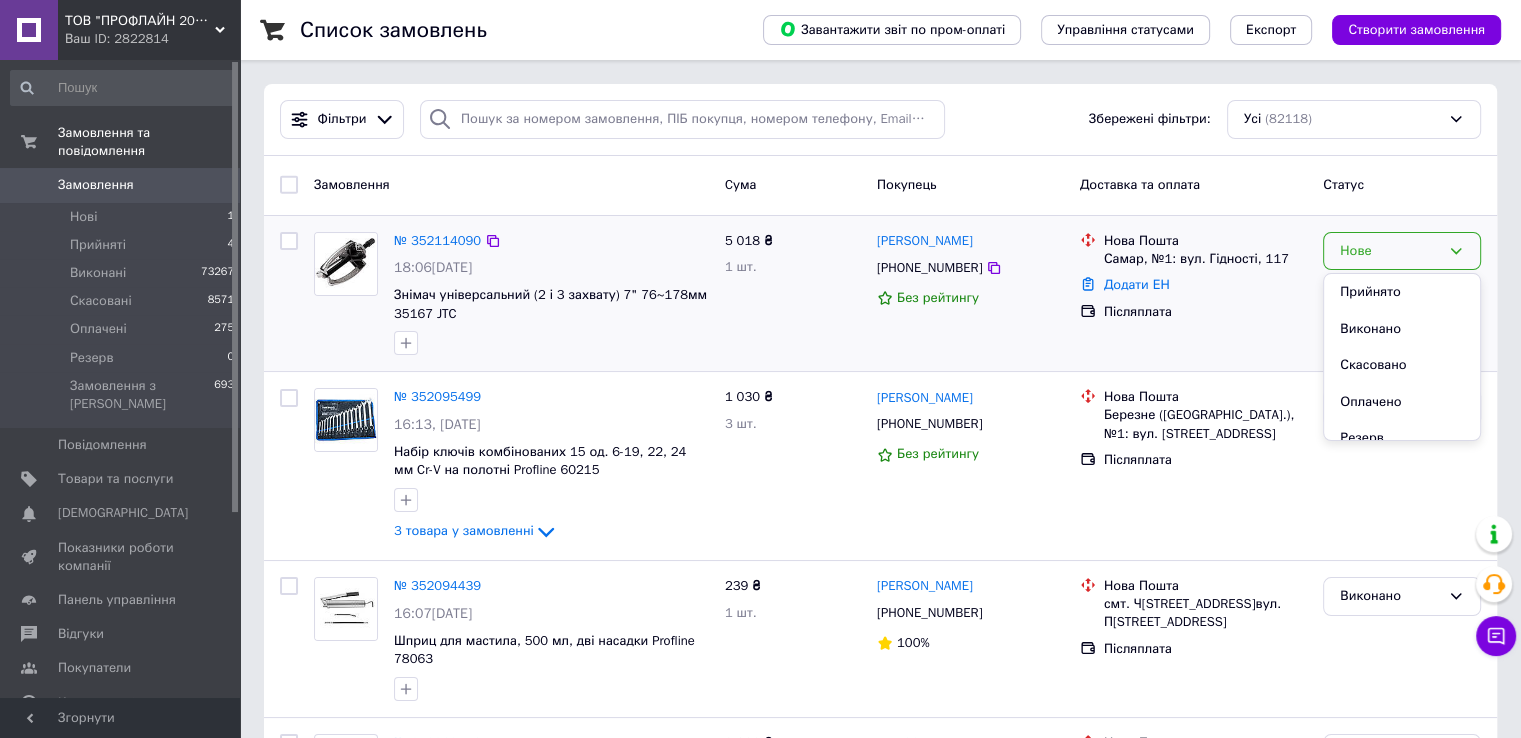 click on "Прийнято" at bounding box center [1402, 292] 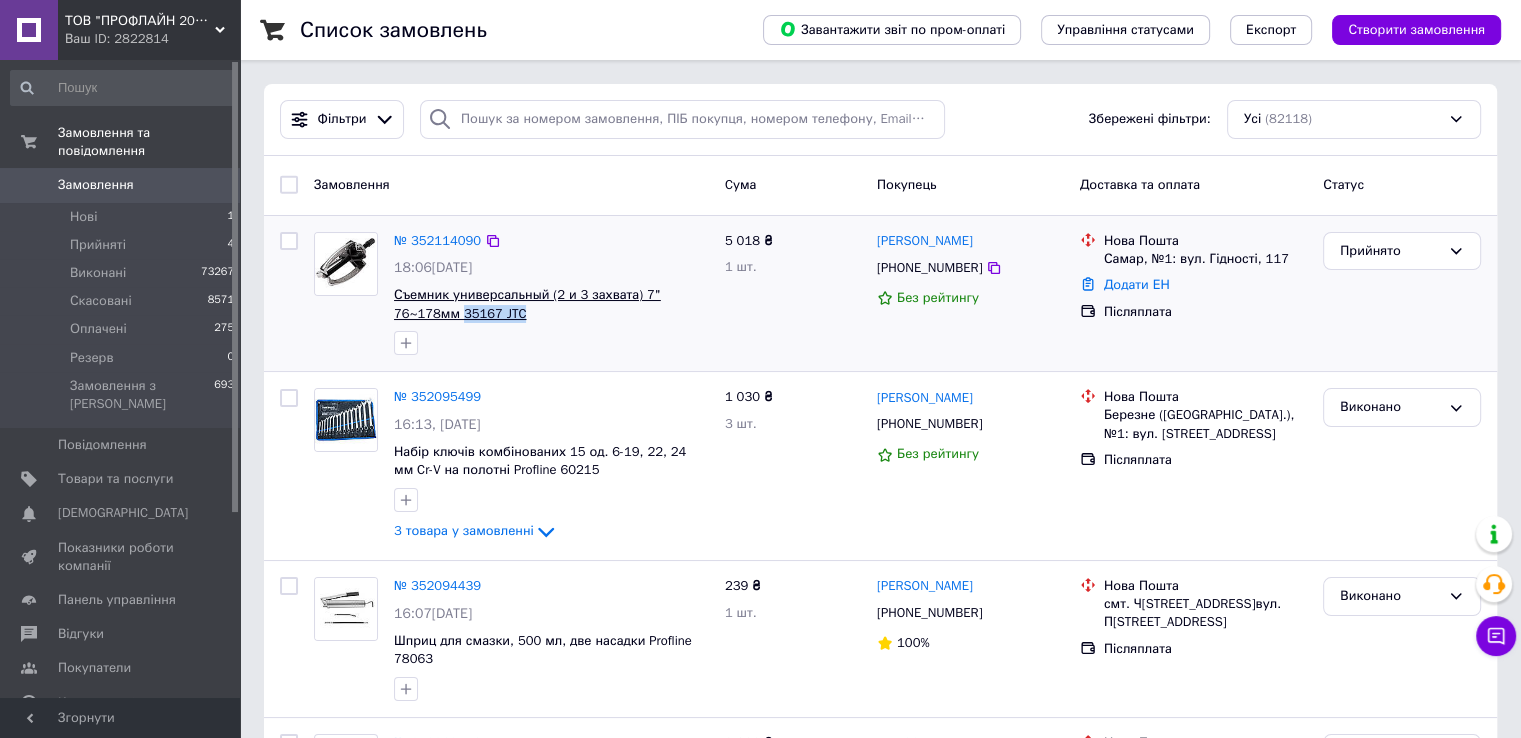 drag, startPoint x: 538, startPoint y: 313, endPoint x: 461, endPoint y: 313, distance: 77 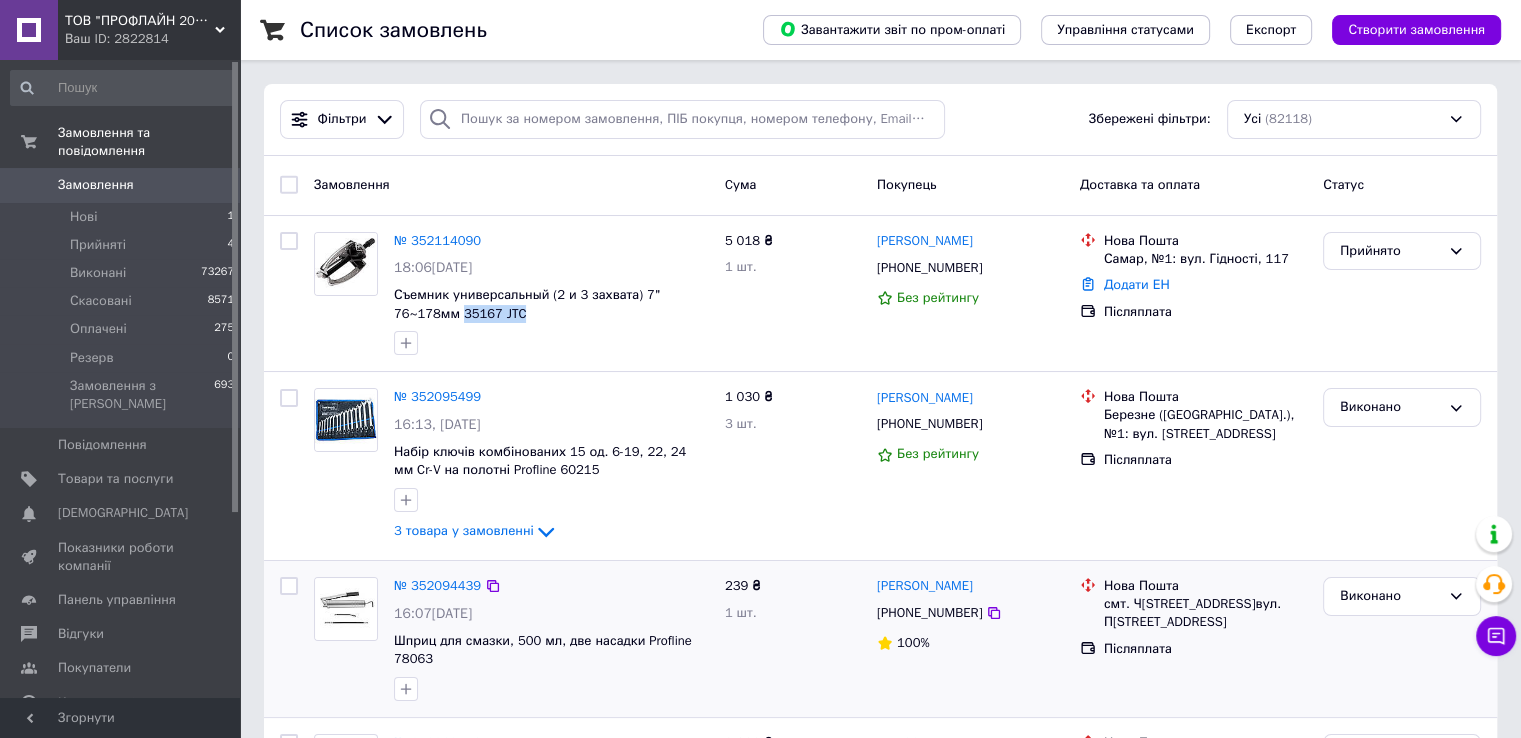 copy on "35167 JTC" 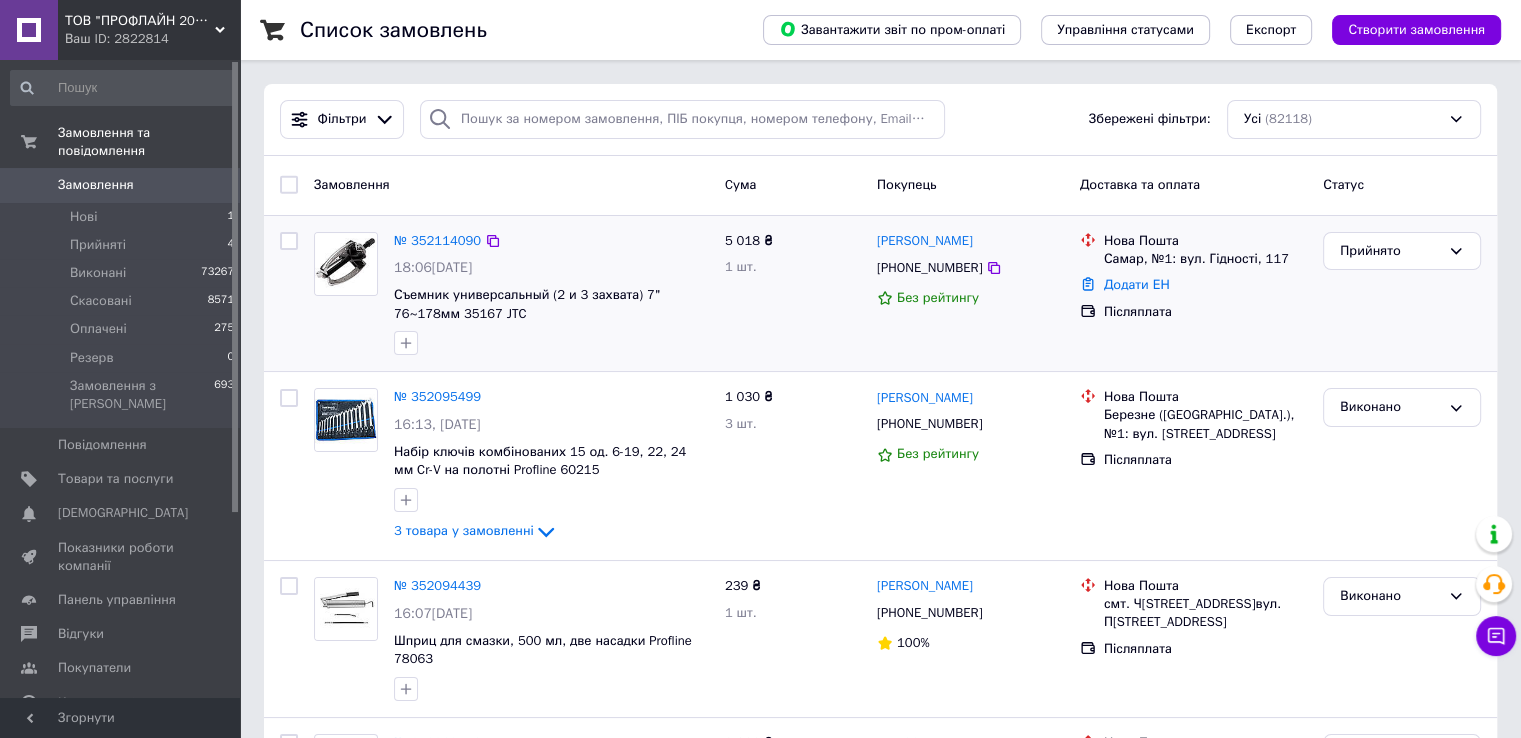 click on "5 018 ₴ 1 шт." at bounding box center (793, 294) 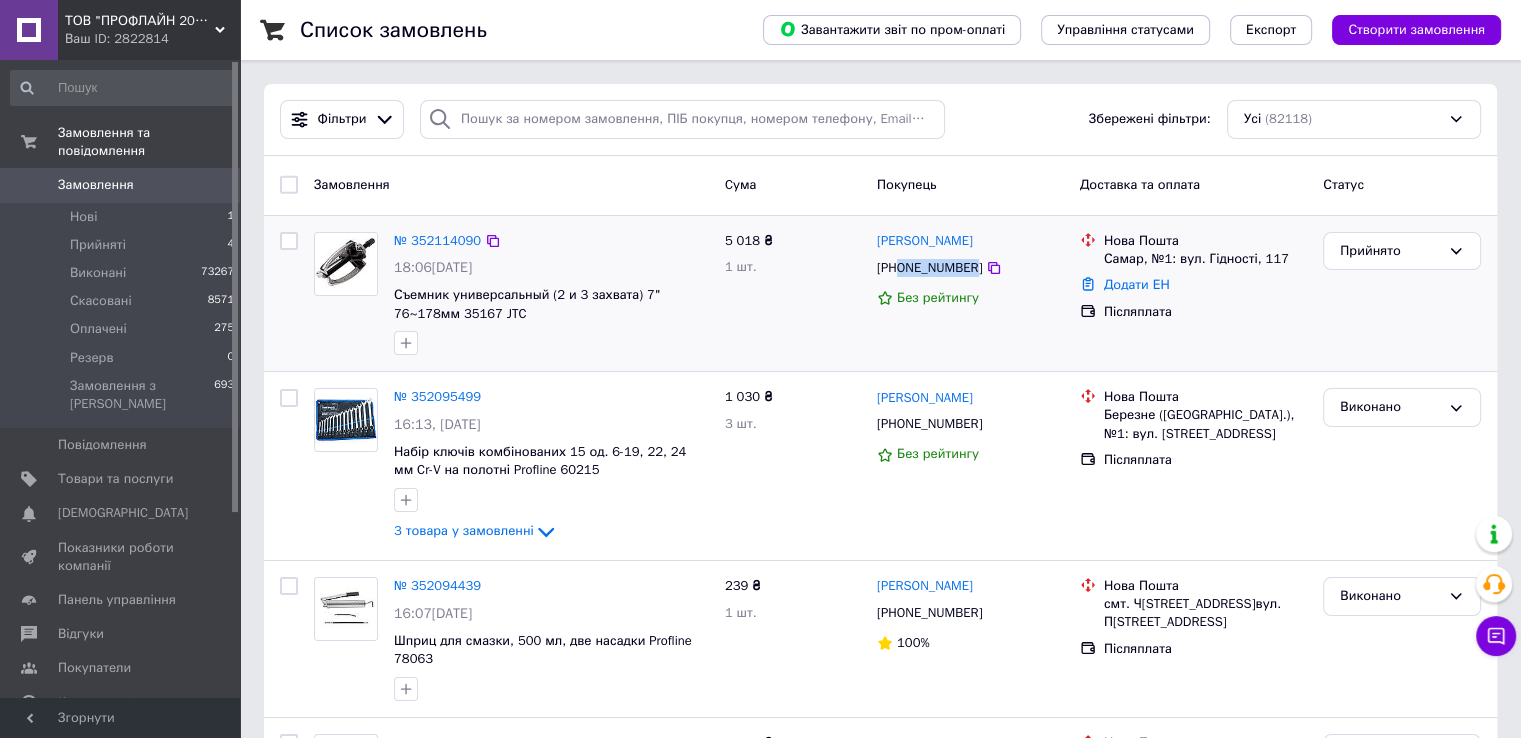 drag, startPoint x: 967, startPoint y: 267, endPoint x: 903, endPoint y: 266, distance: 64.00781 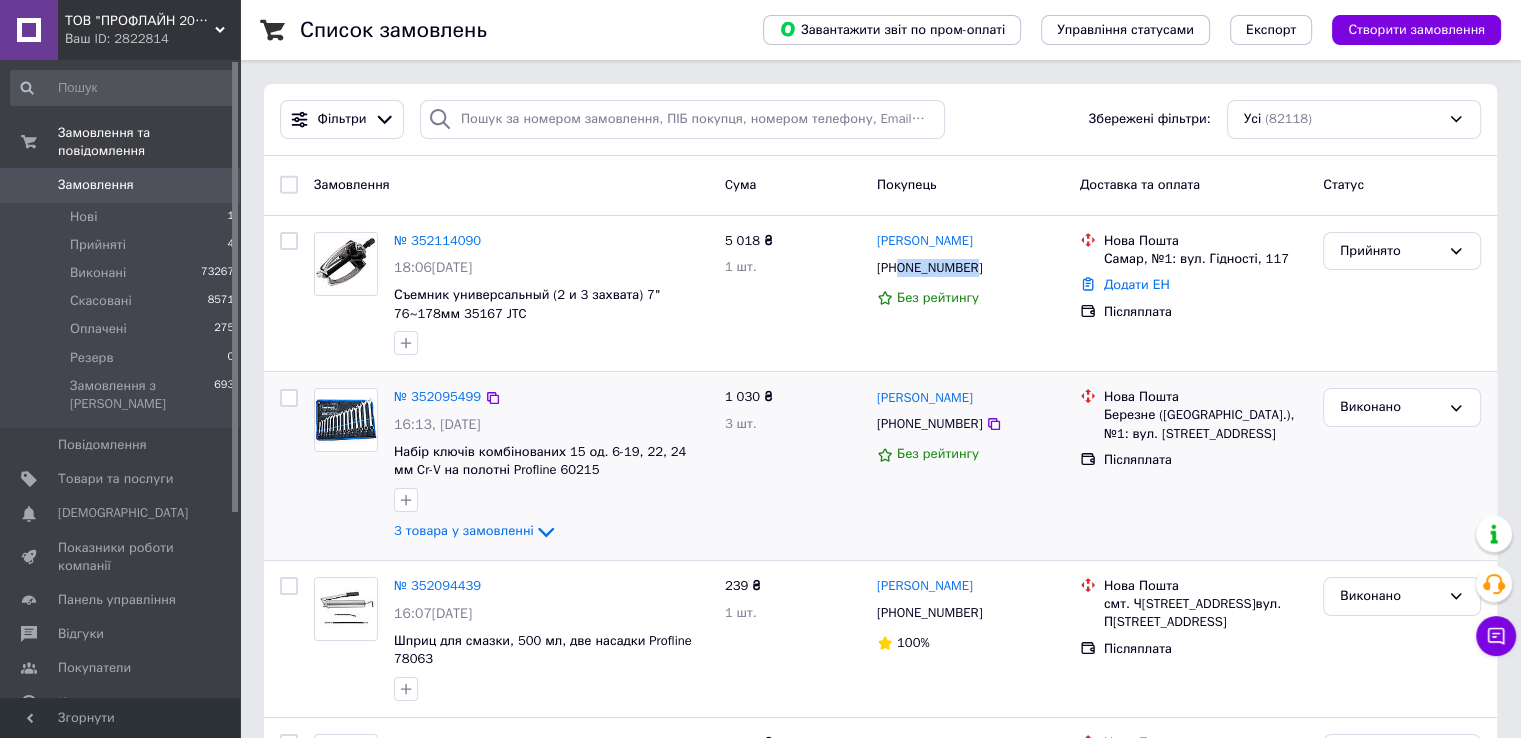 copy on "0676308788" 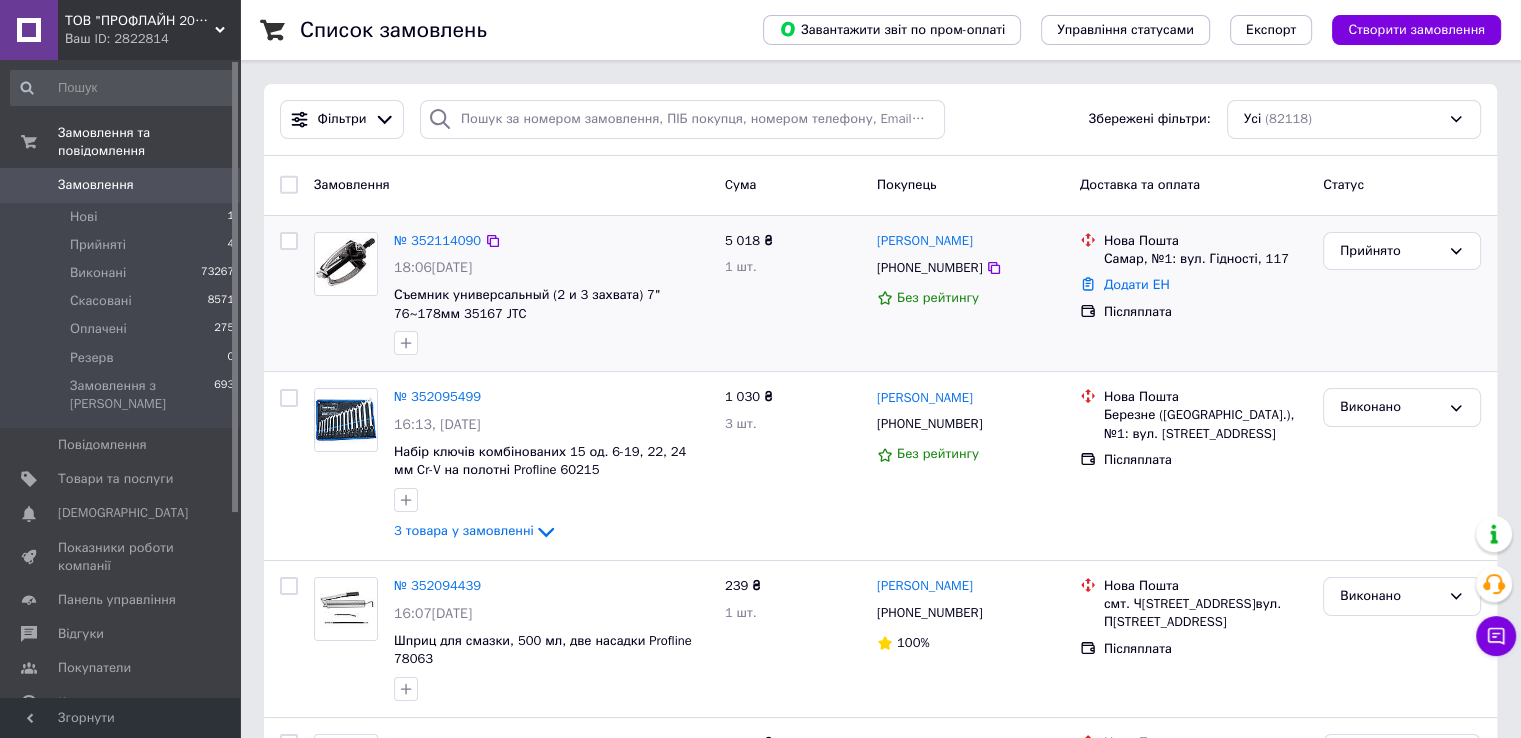 click on "5 018 ₴ 1 шт." at bounding box center [793, 294] 